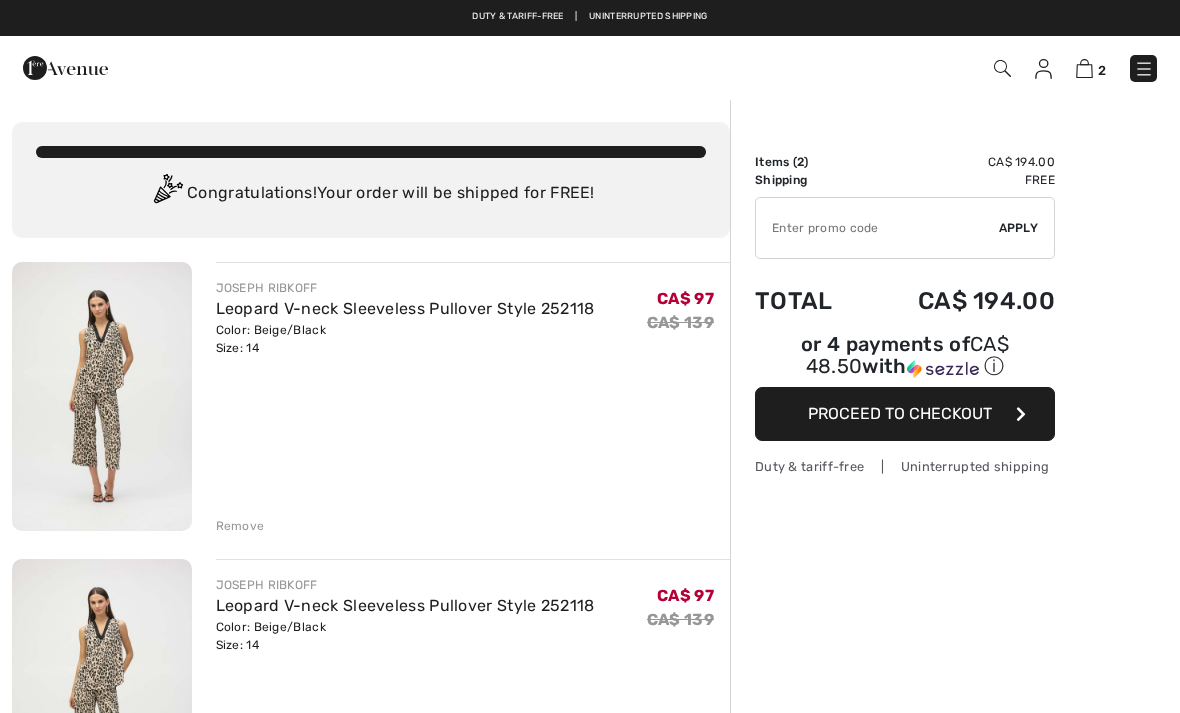 scroll, scrollTop: 0, scrollLeft: 0, axis: both 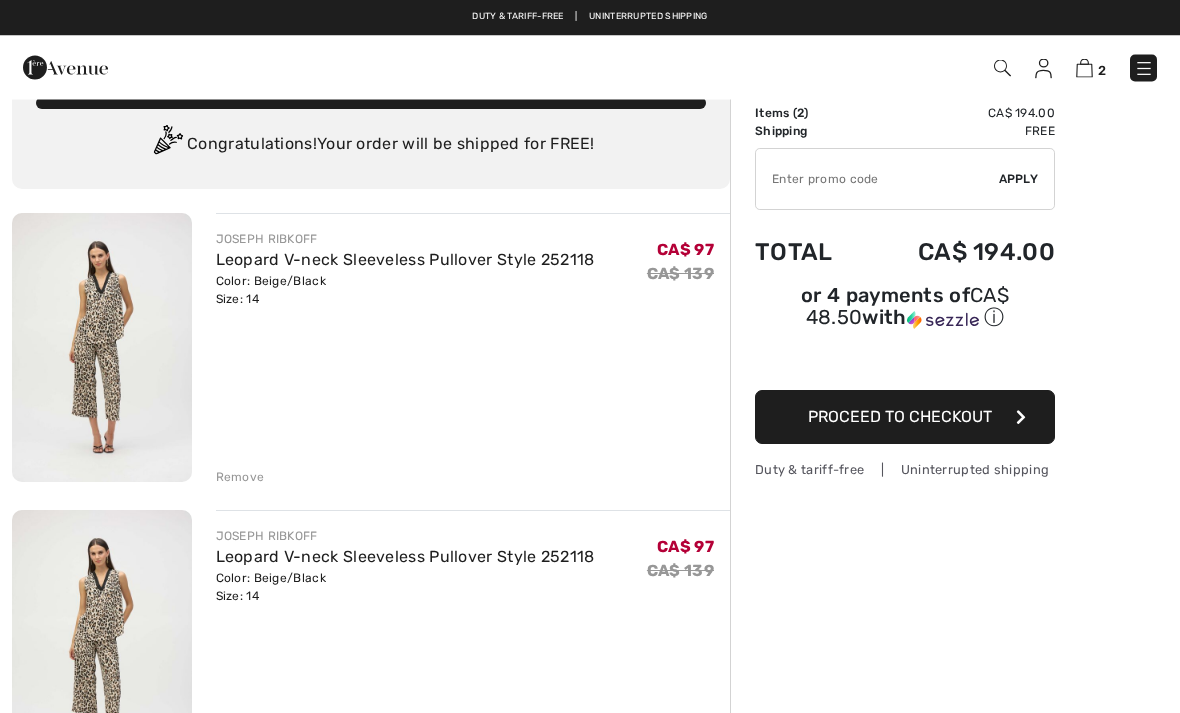 click at bounding box center (877, 180) 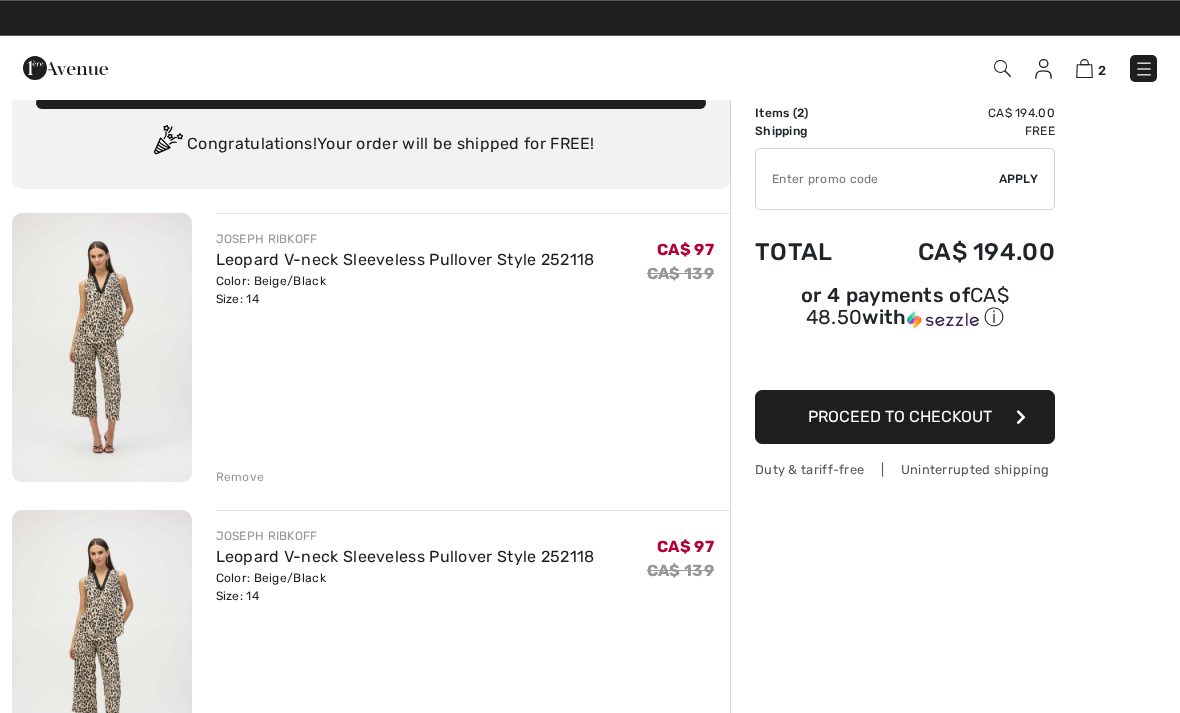 scroll, scrollTop: 48, scrollLeft: 0, axis: vertical 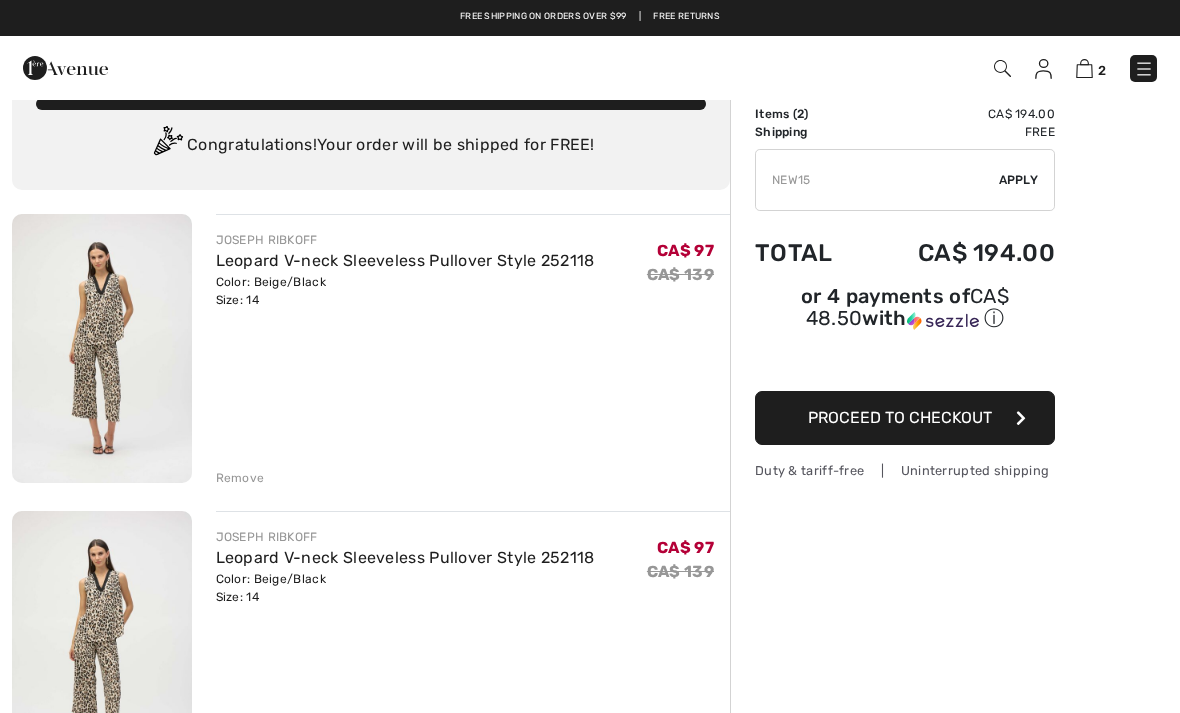 click at bounding box center [877, 180] 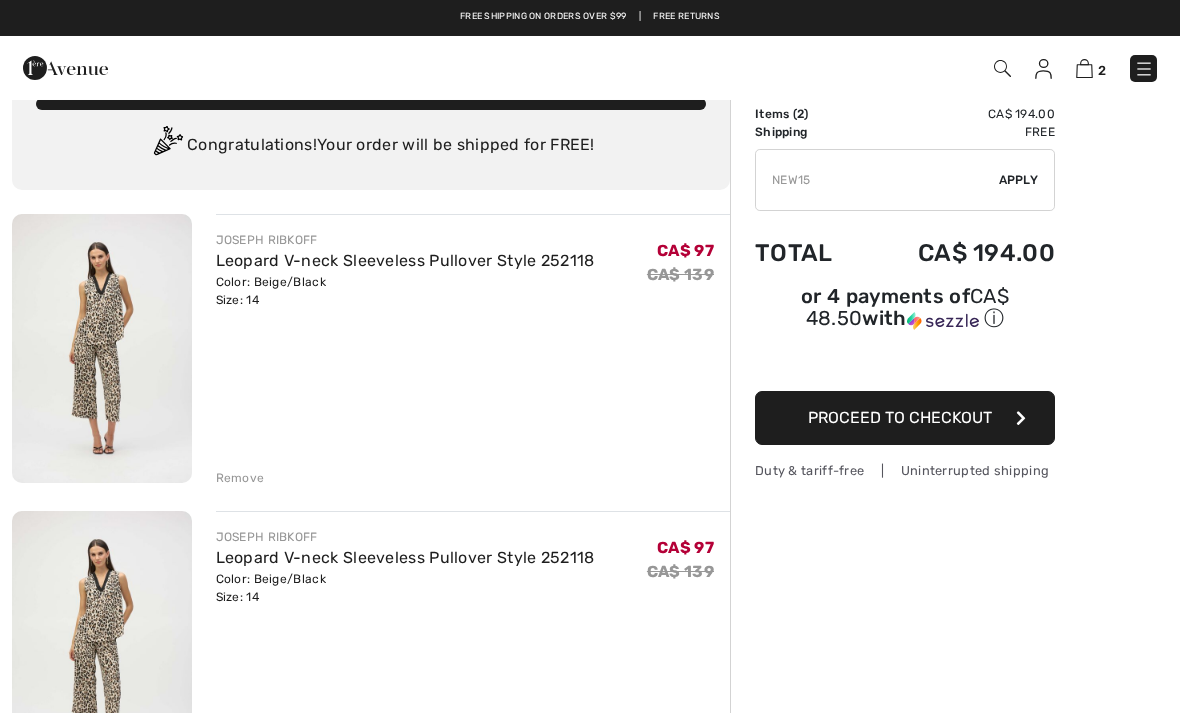scroll, scrollTop: 49, scrollLeft: 0, axis: vertical 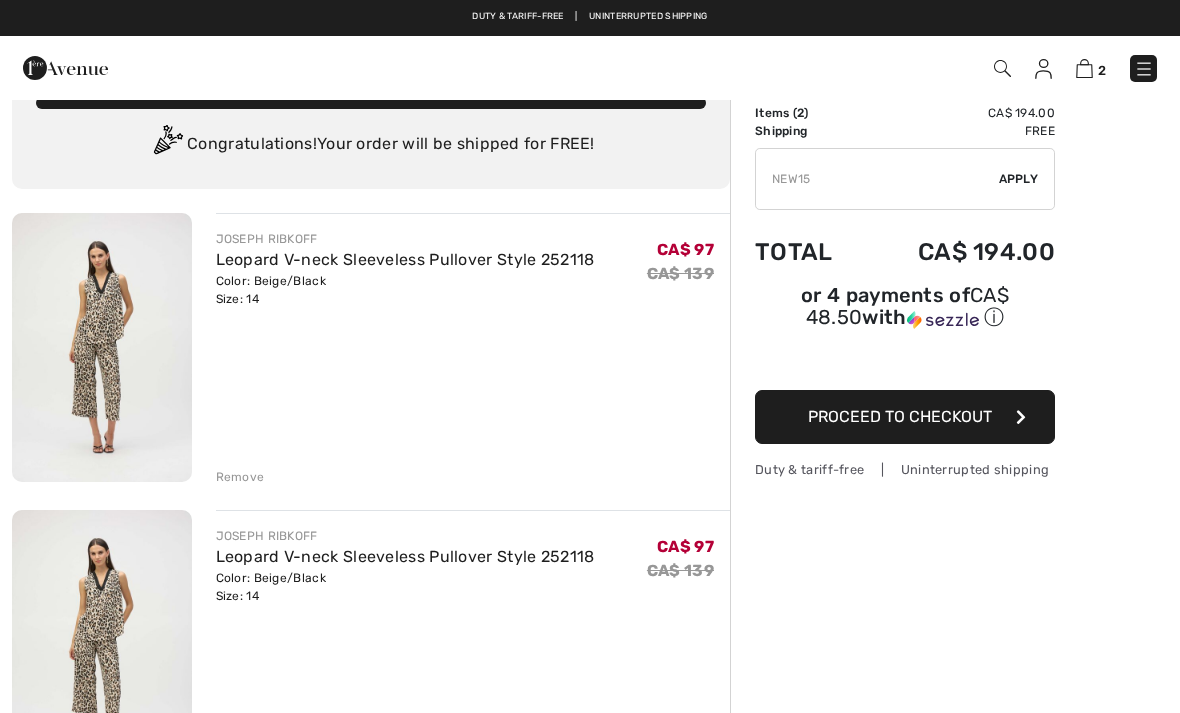 click on "Apply" at bounding box center [1019, 179] 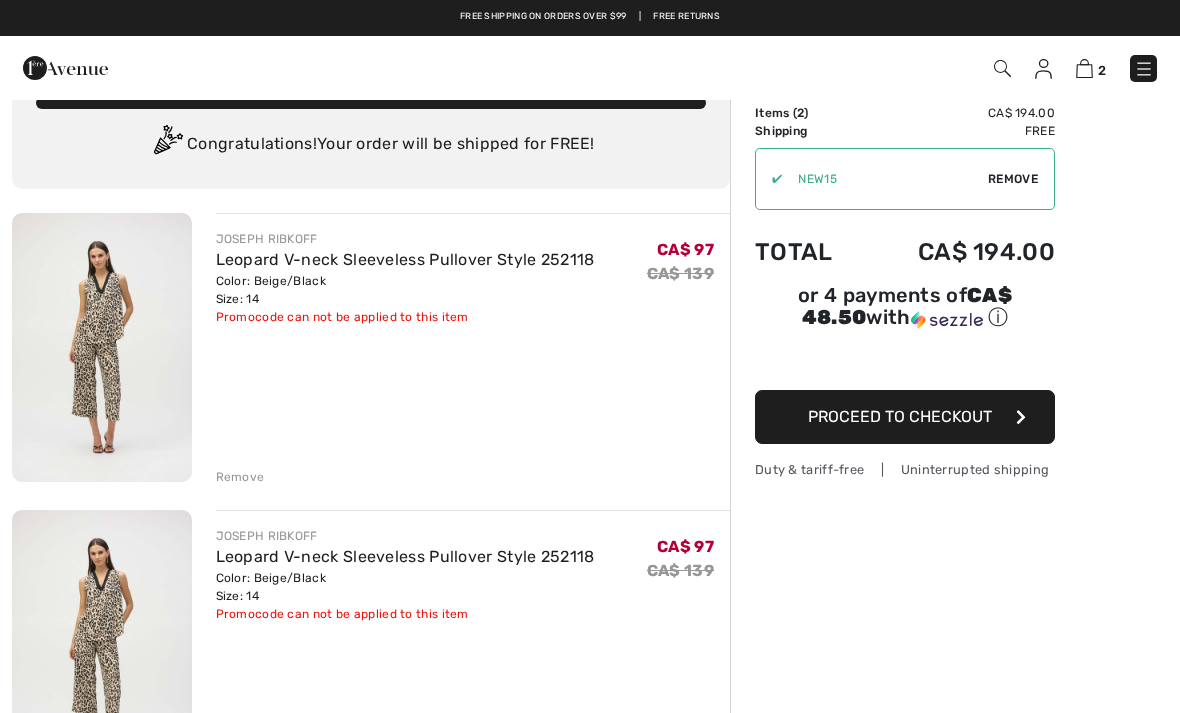 scroll, scrollTop: 0, scrollLeft: 0, axis: both 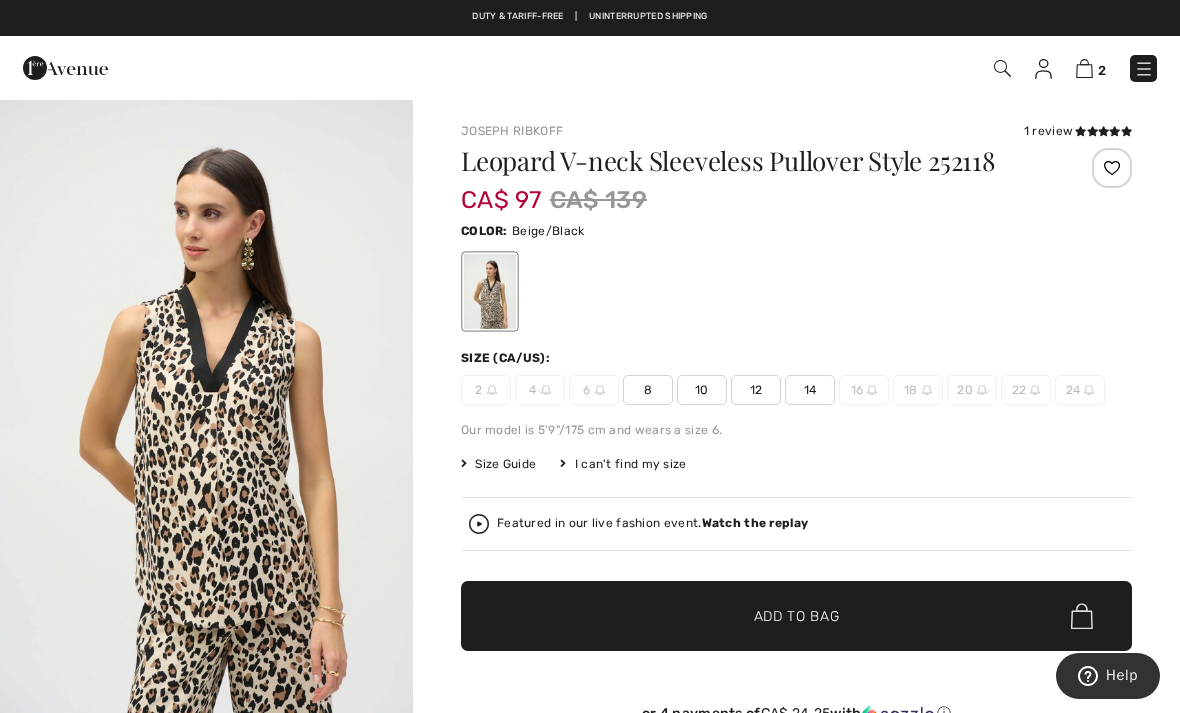 click at bounding box center (1002, 68) 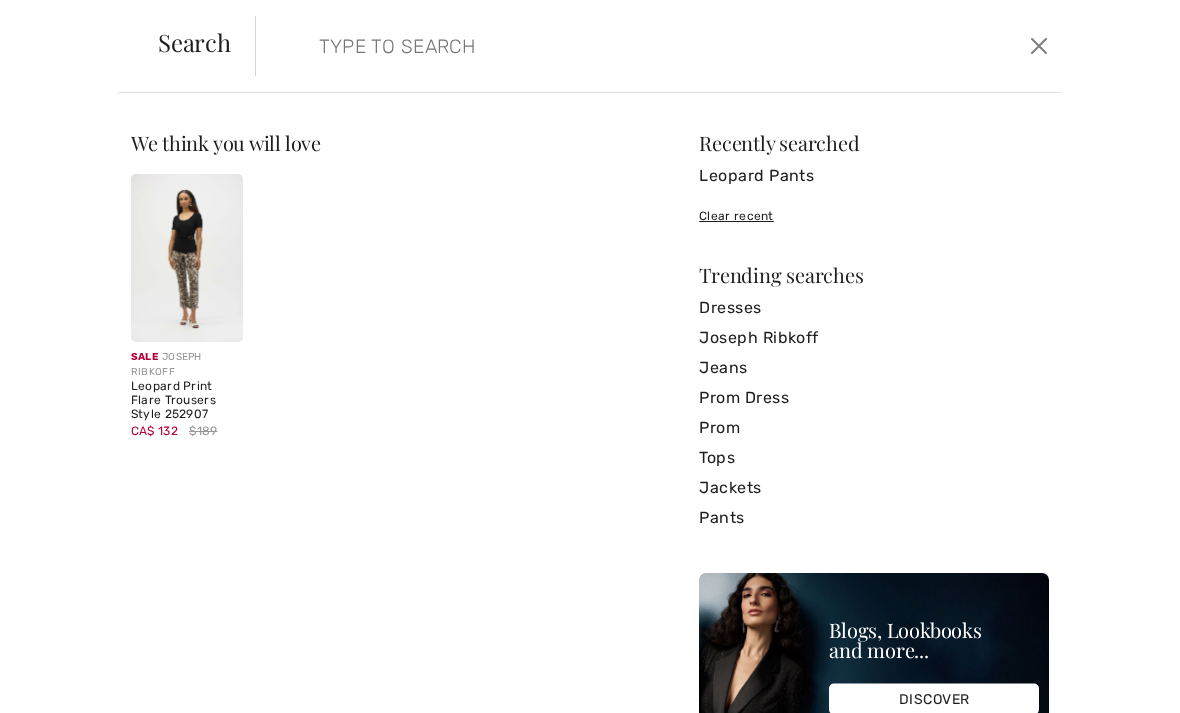 click at bounding box center (574, 46) 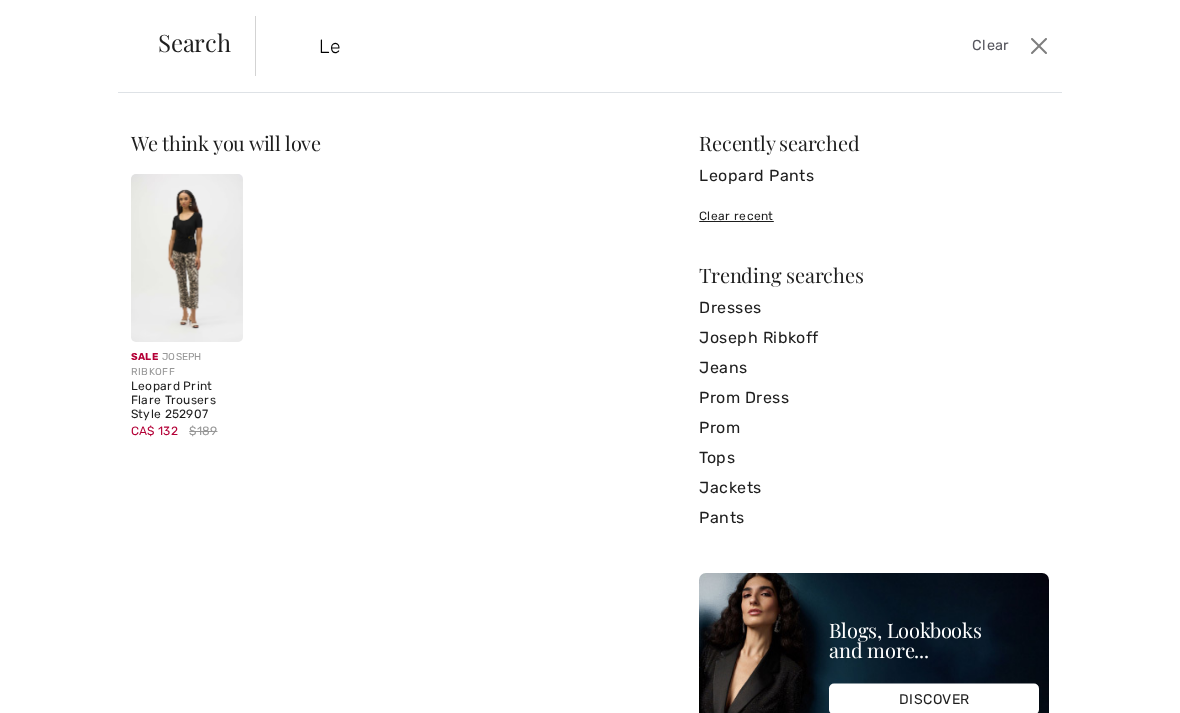 type on "L" 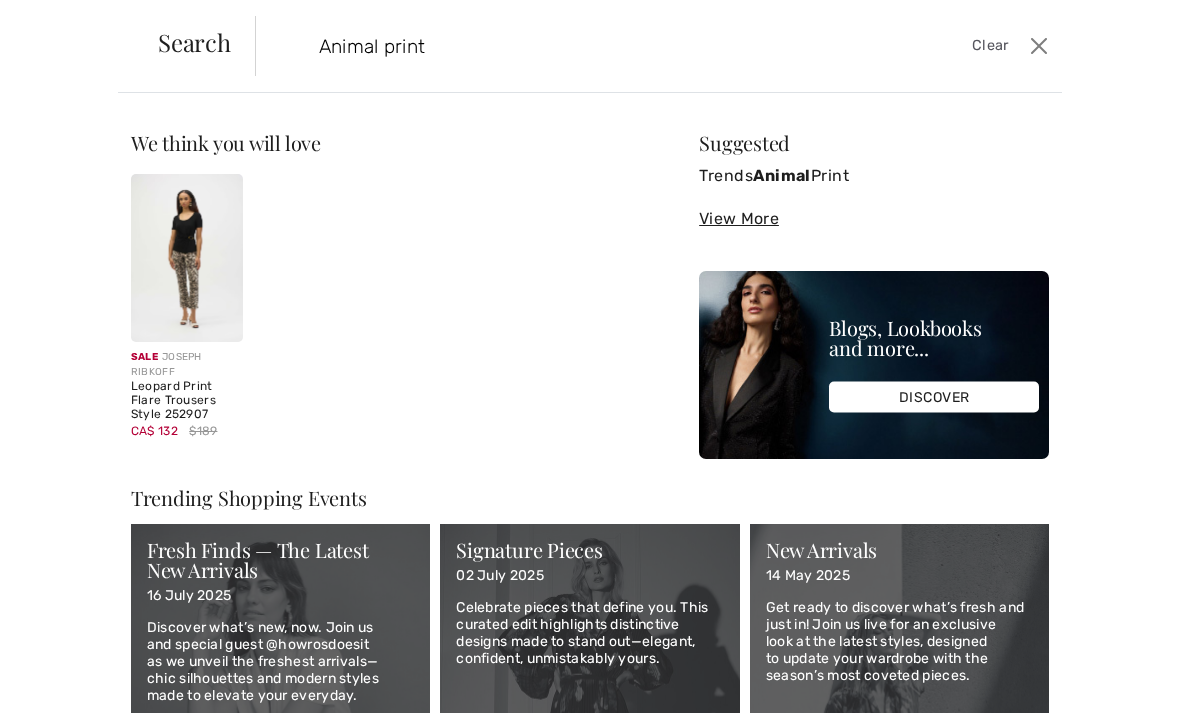 type on "Animal print" 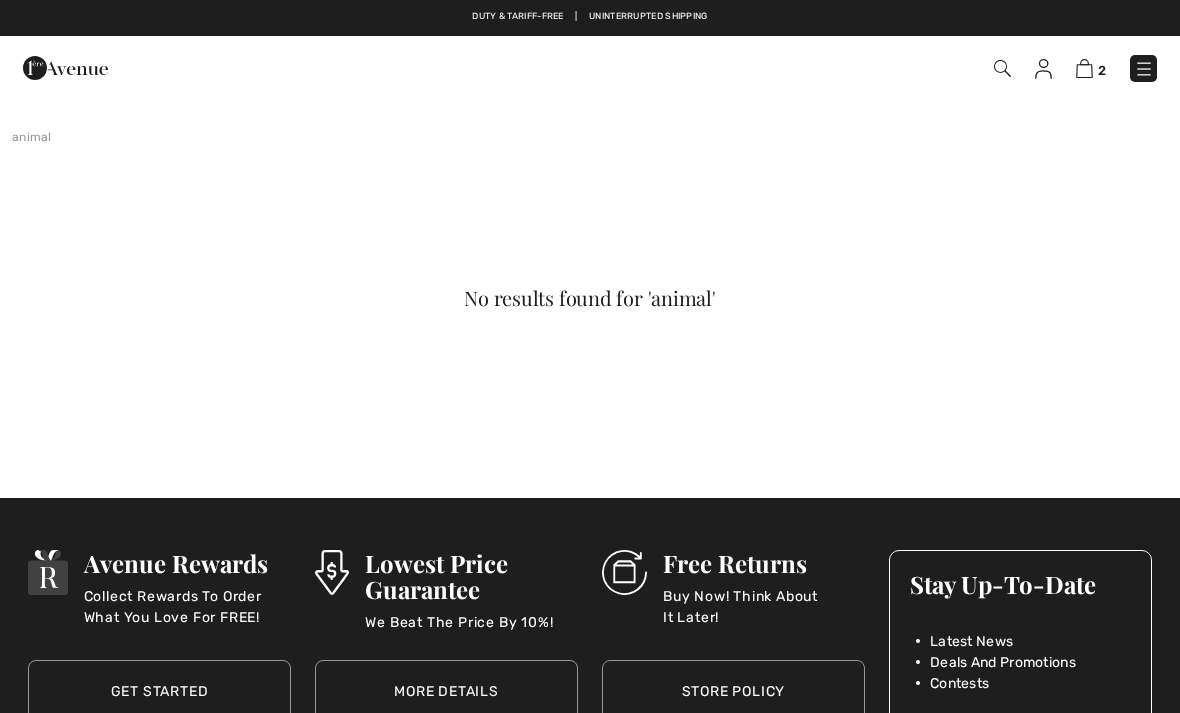 scroll, scrollTop: 0, scrollLeft: 0, axis: both 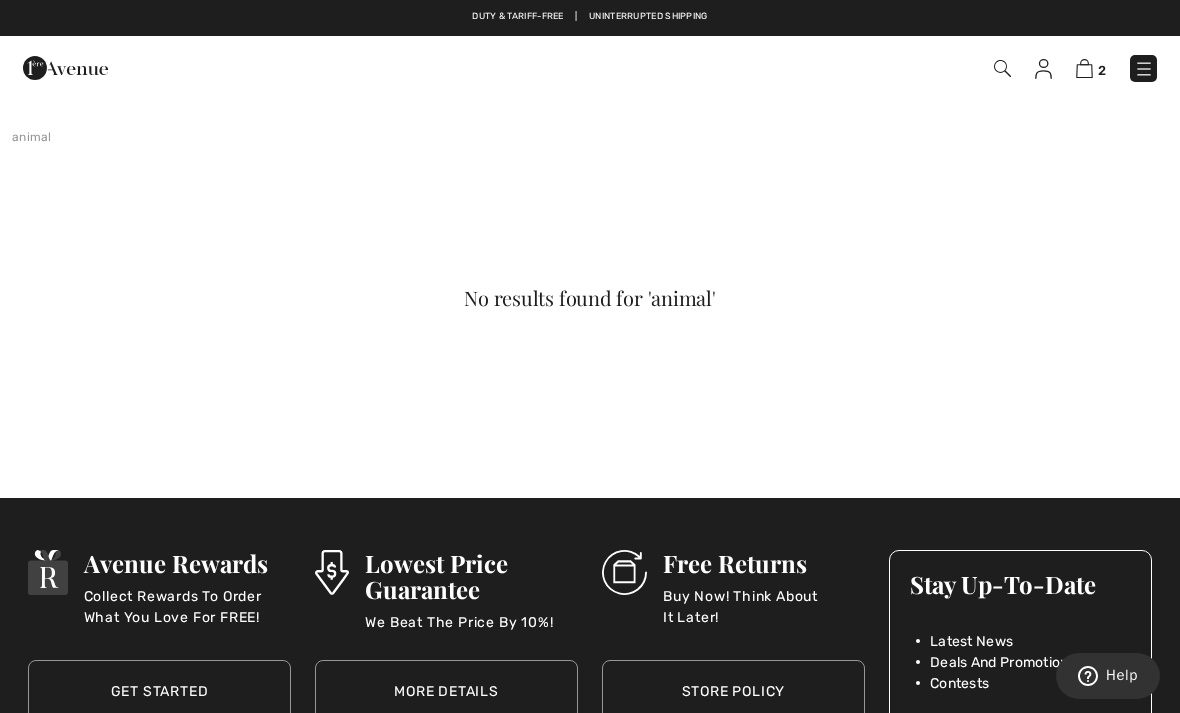 click on "2" at bounding box center [832, 68] 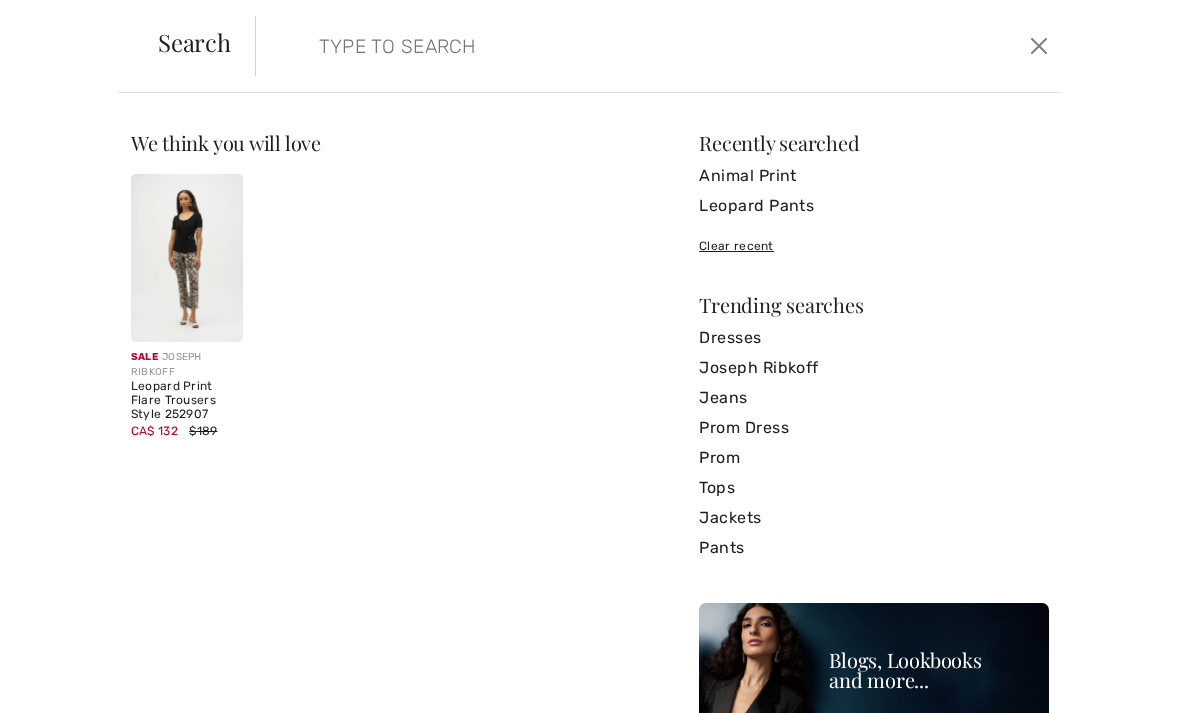 click at bounding box center (574, 46) 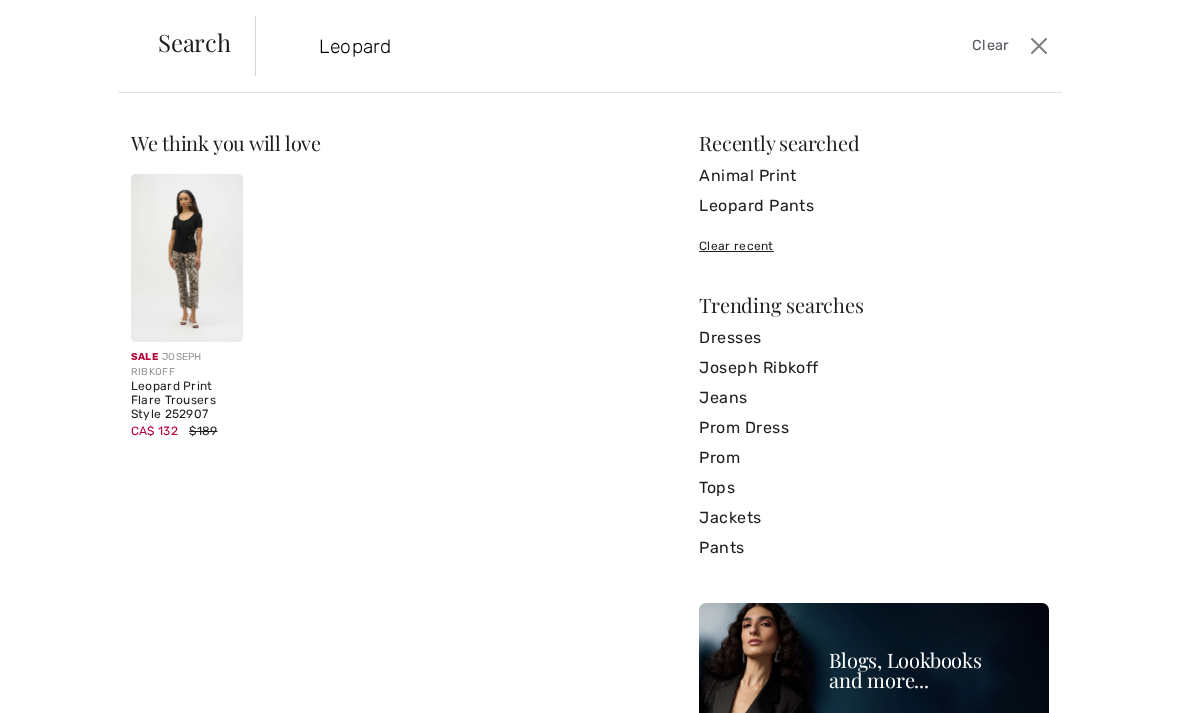 type on "Leopard" 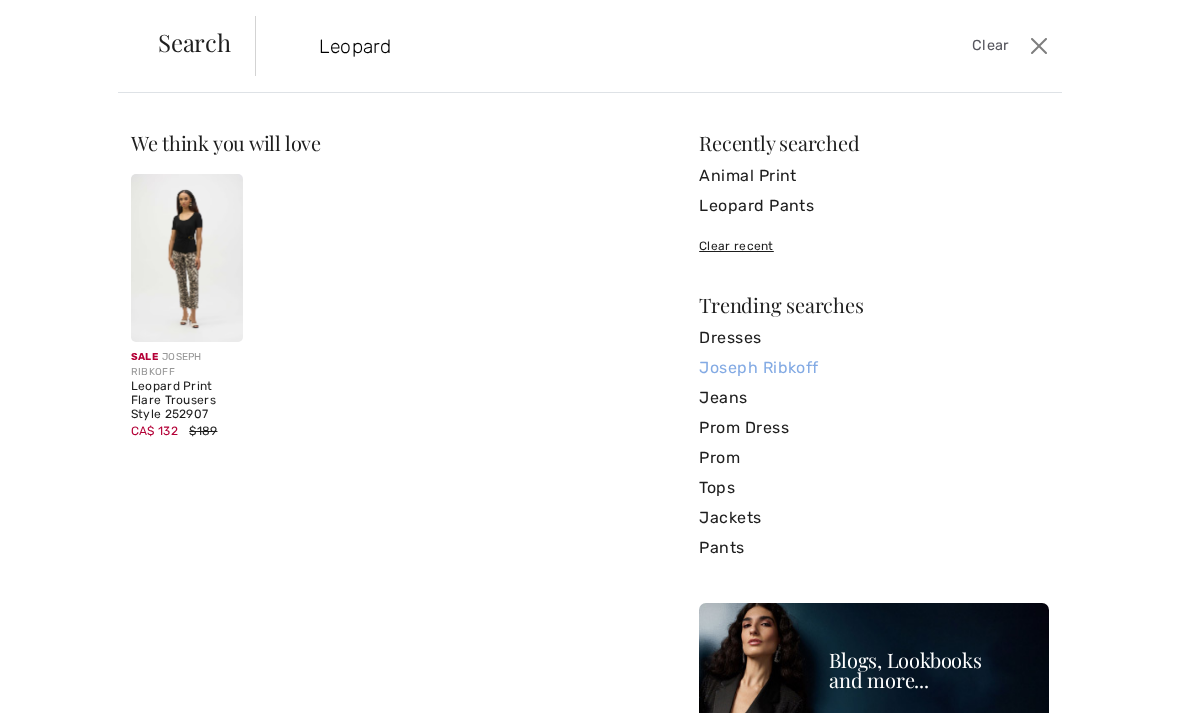click on "Joseph Ribkoff" at bounding box center (874, 368) 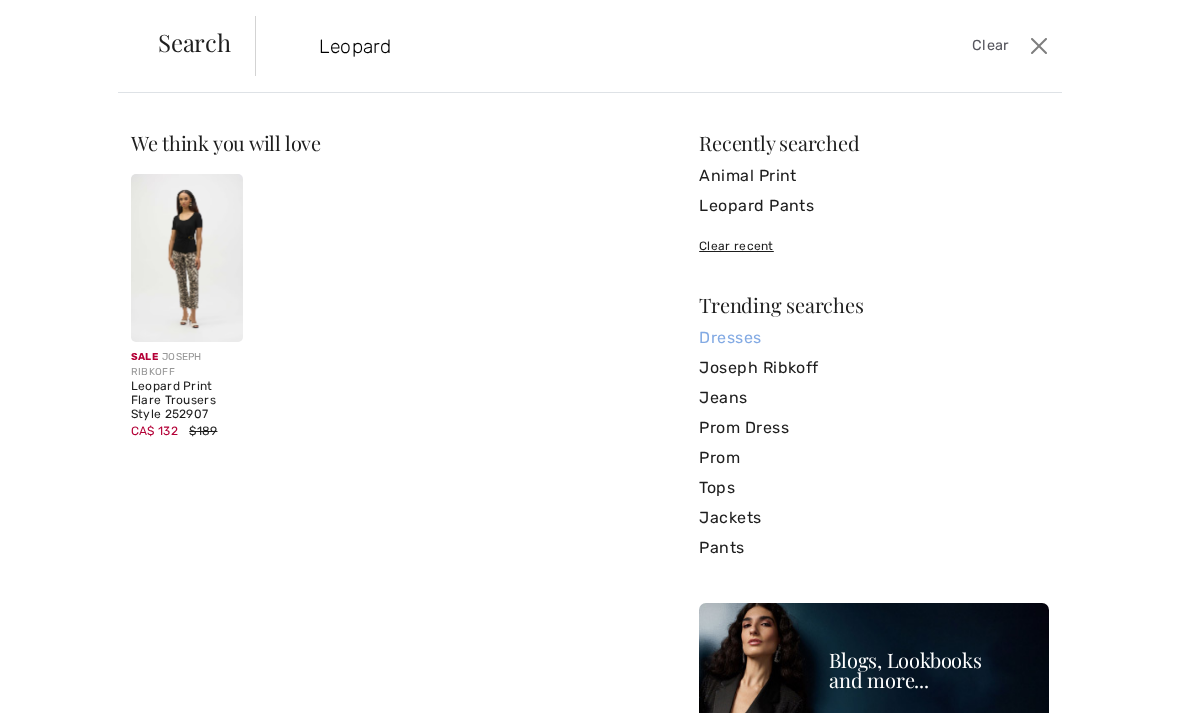 click on "Dresses" at bounding box center (874, 338) 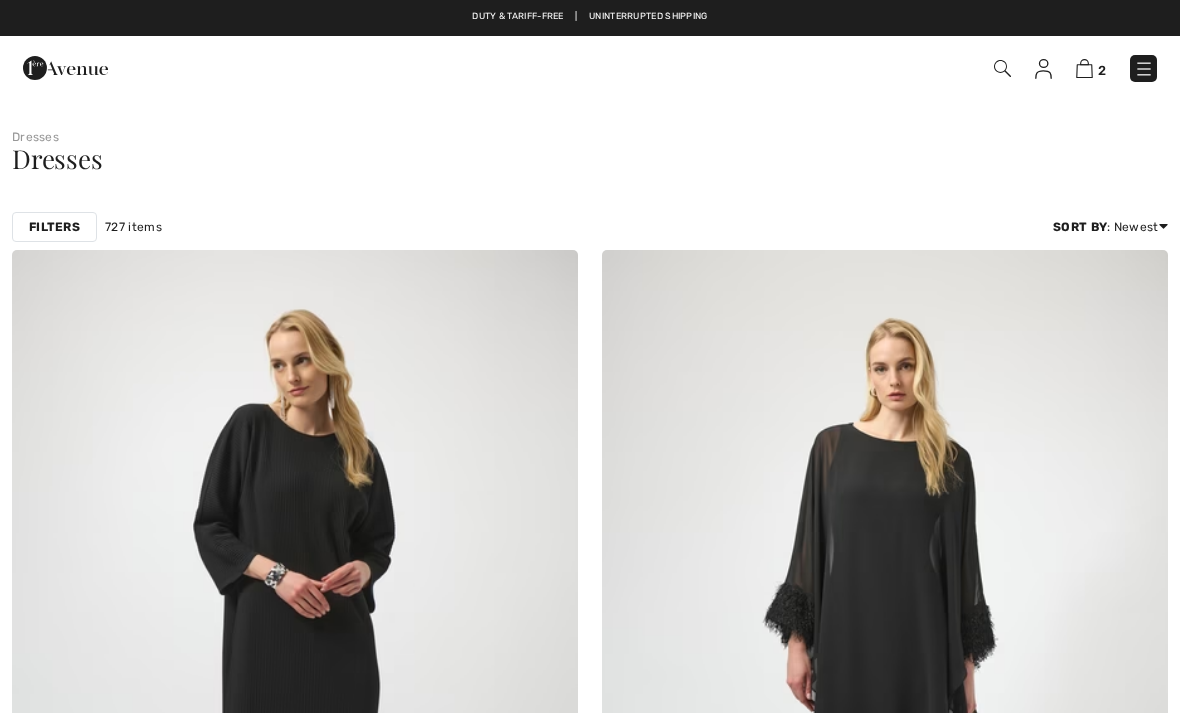 scroll, scrollTop: 0, scrollLeft: 0, axis: both 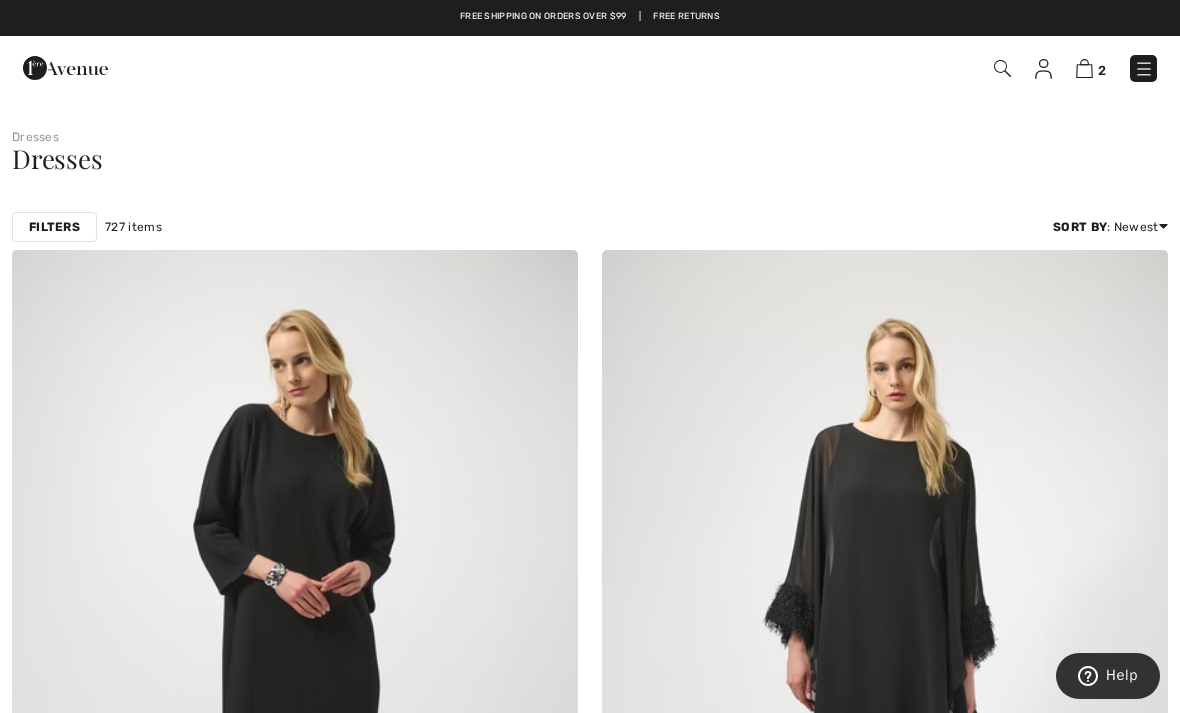 click at bounding box center [1144, 69] 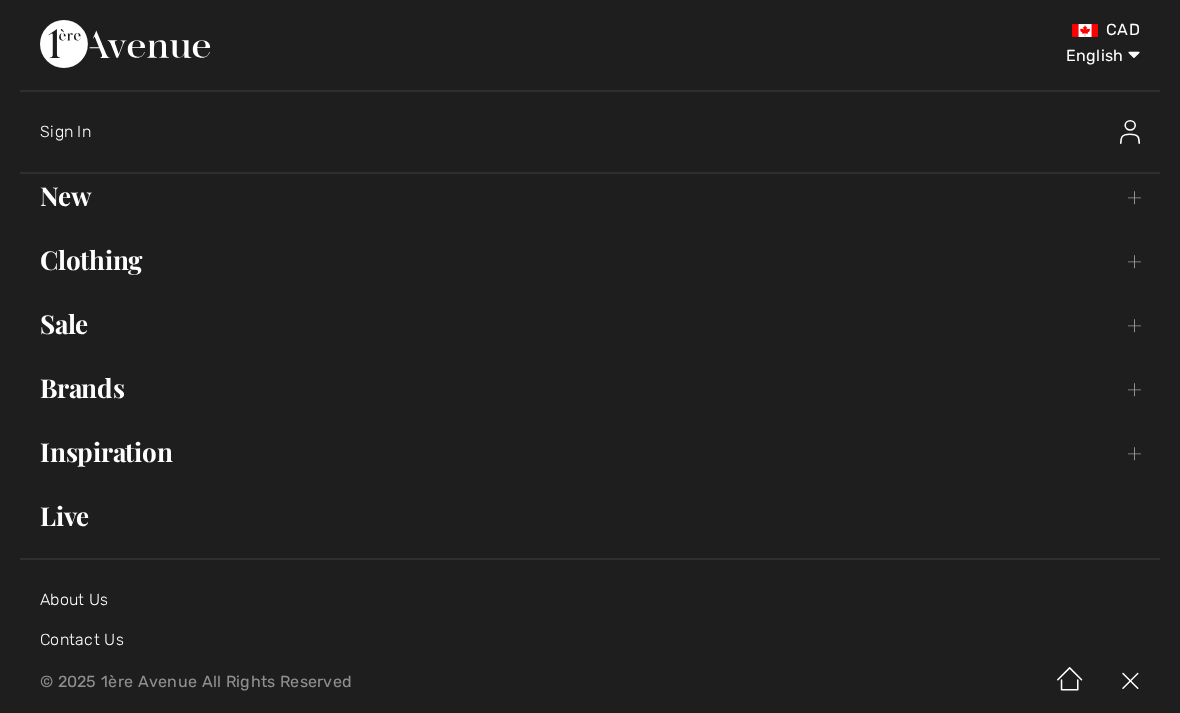 click on "Sale Toggle submenu" at bounding box center (590, 324) 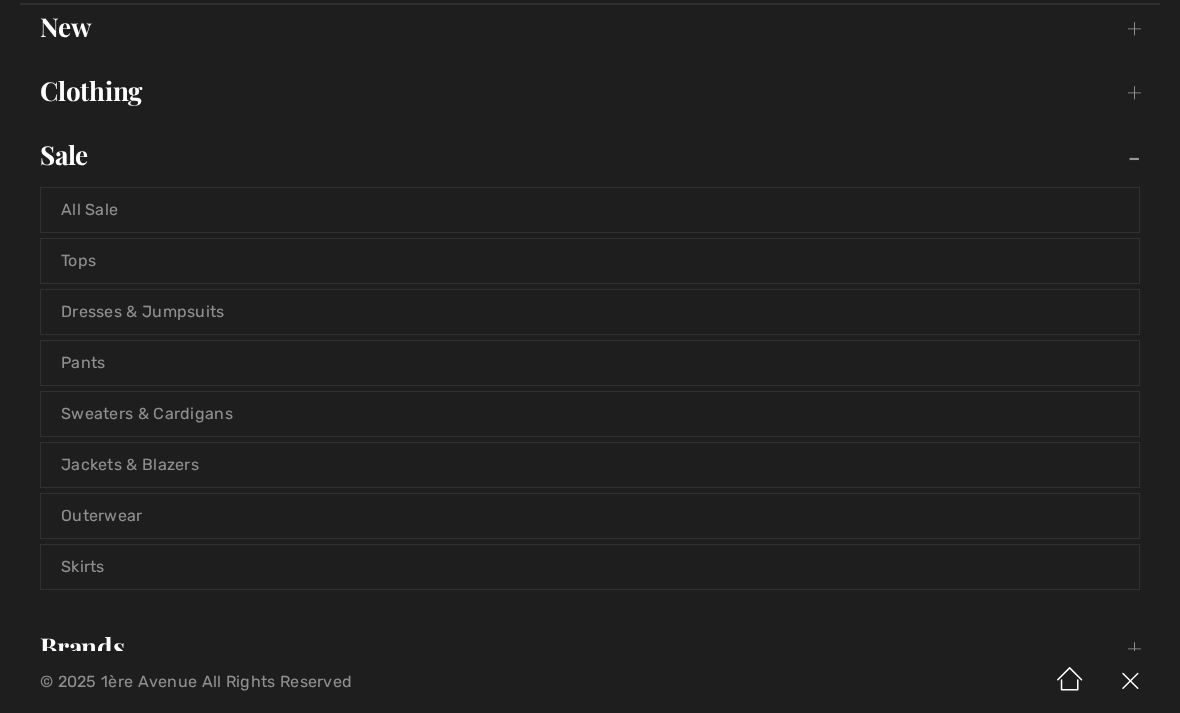 scroll, scrollTop: 168, scrollLeft: 0, axis: vertical 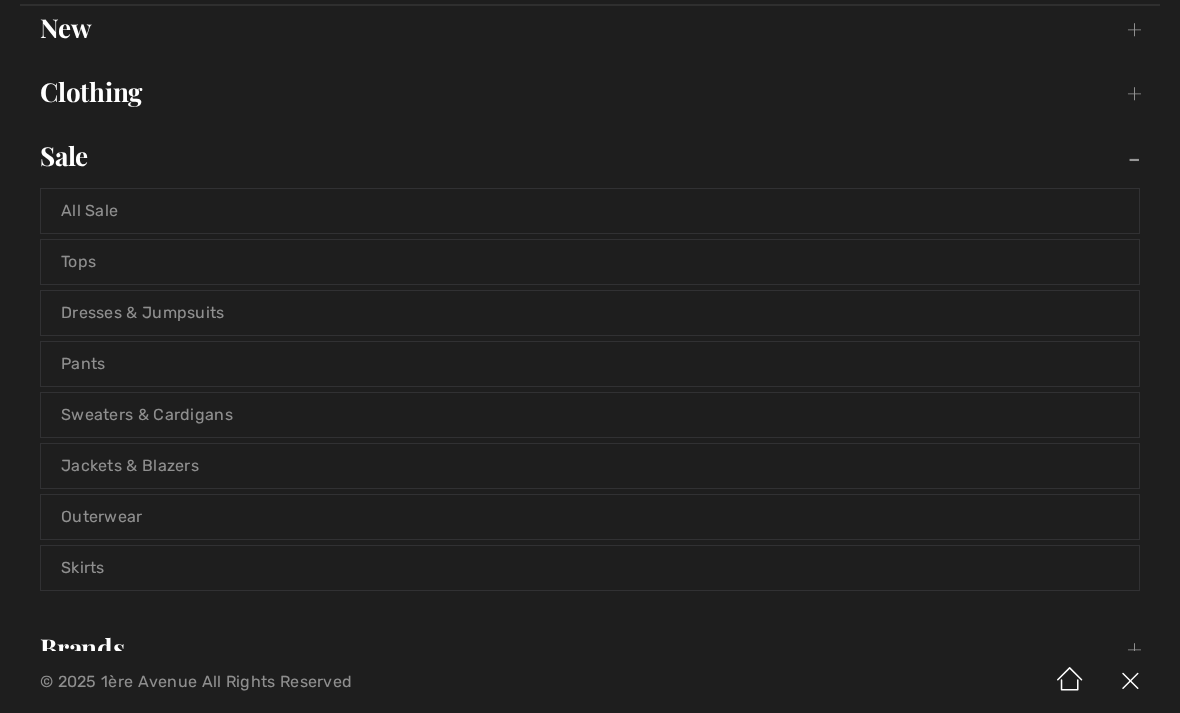 click on "Pants" at bounding box center (590, 364) 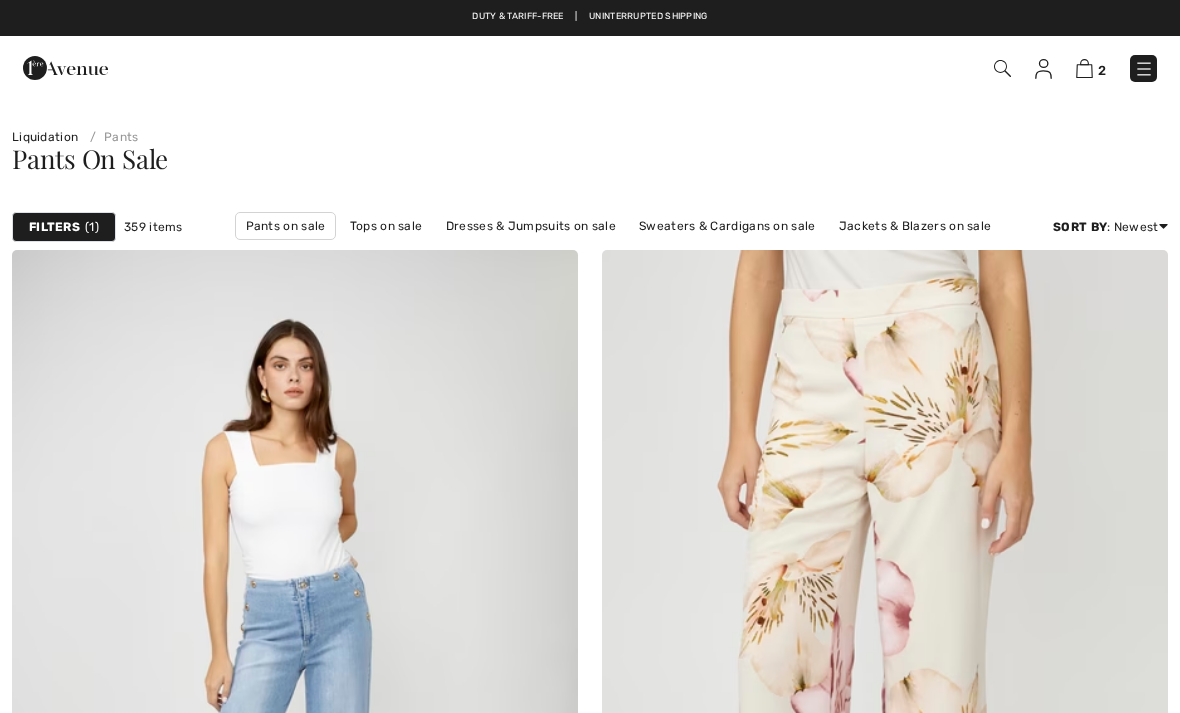 scroll, scrollTop: 34, scrollLeft: 0, axis: vertical 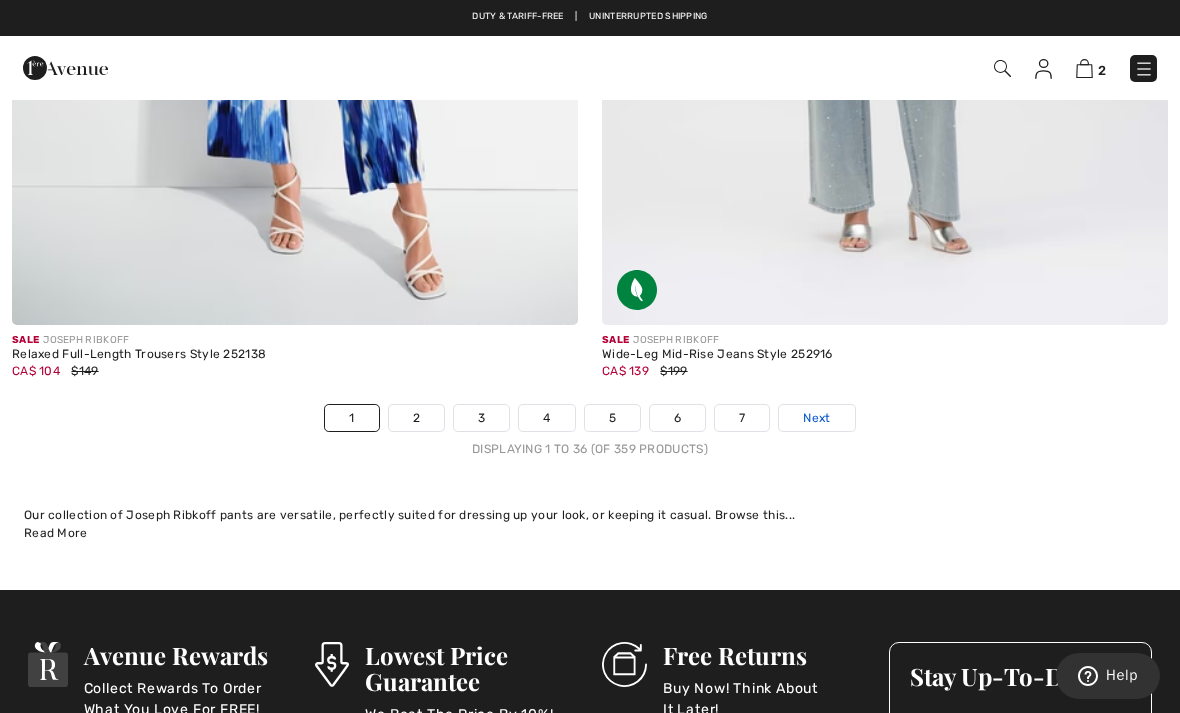 click on "Next" at bounding box center (816, 418) 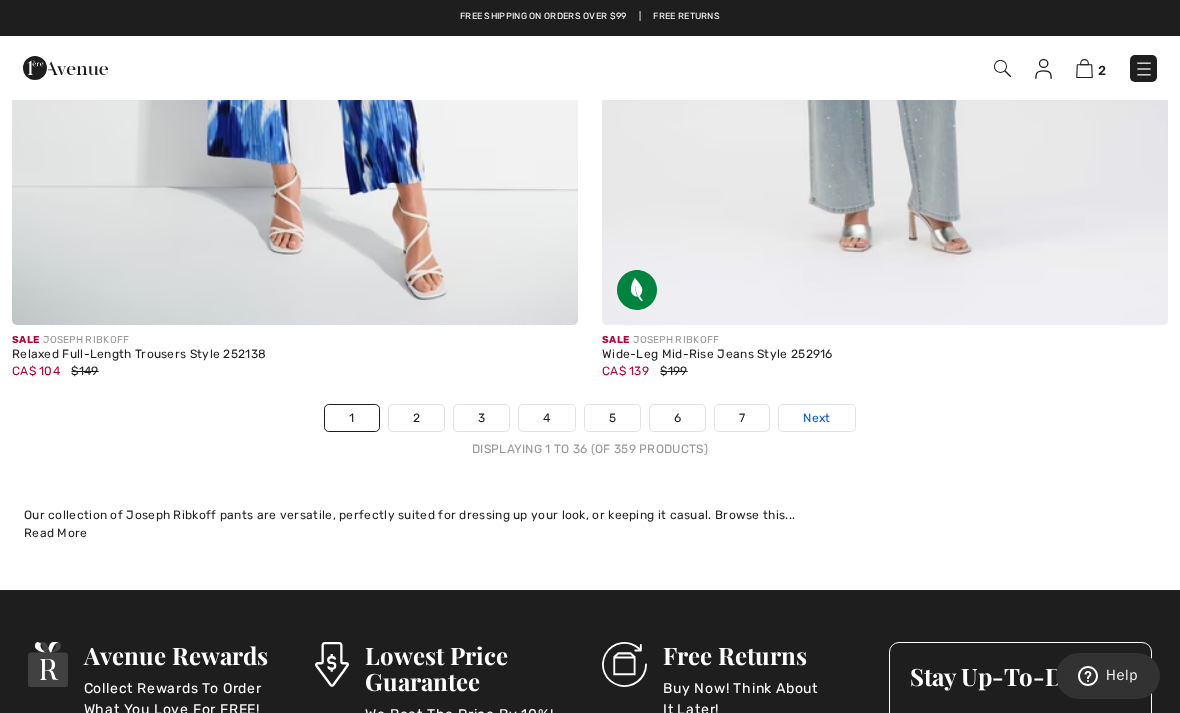 click on "Next" at bounding box center (816, 418) 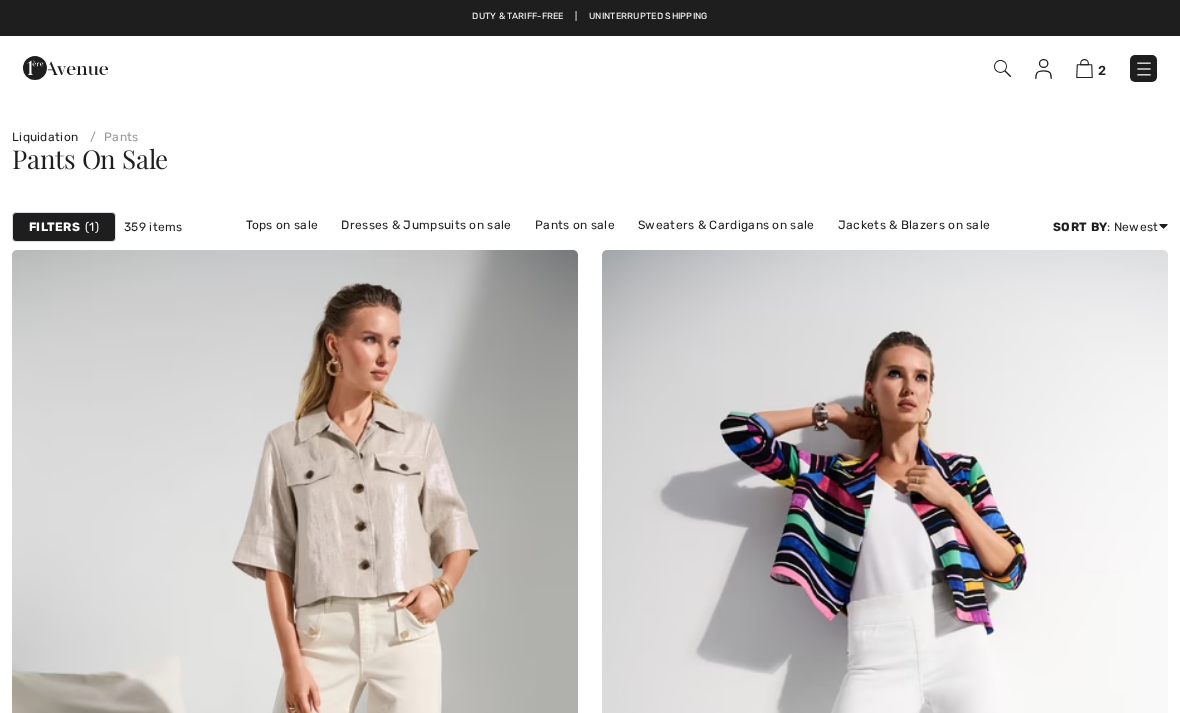 scroll, scrollTop: 0, scrollLeft: 0, axis: both 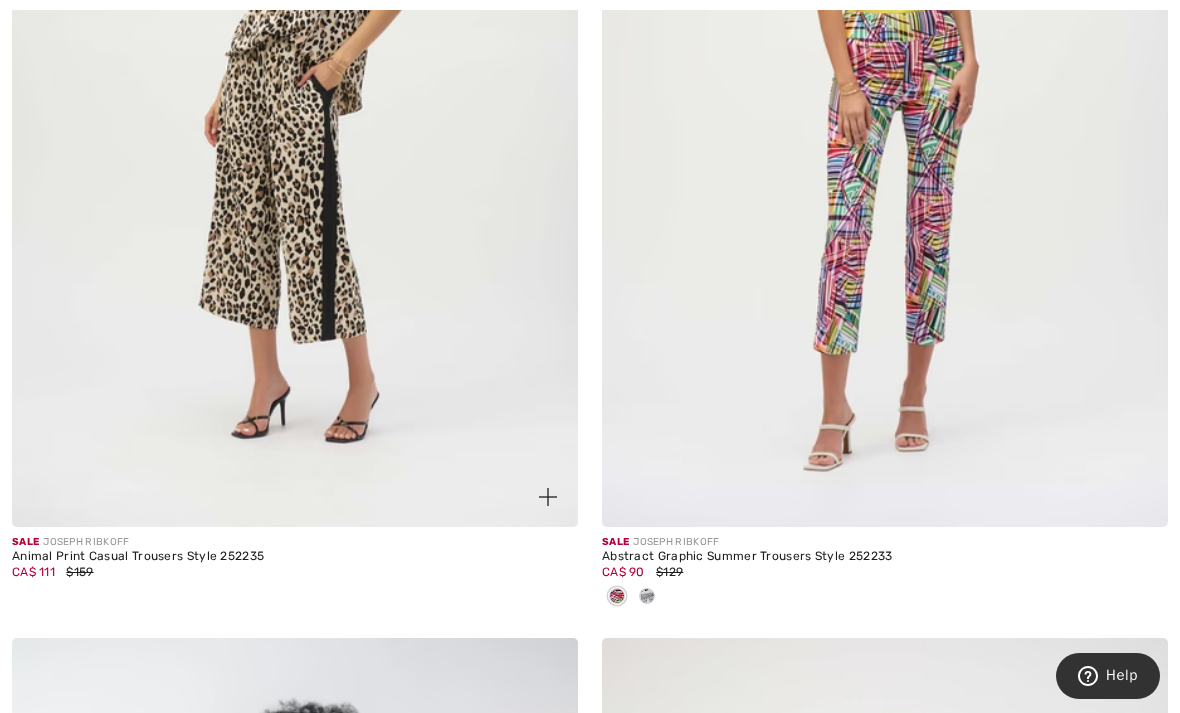 click at bounding box center (295, 102) 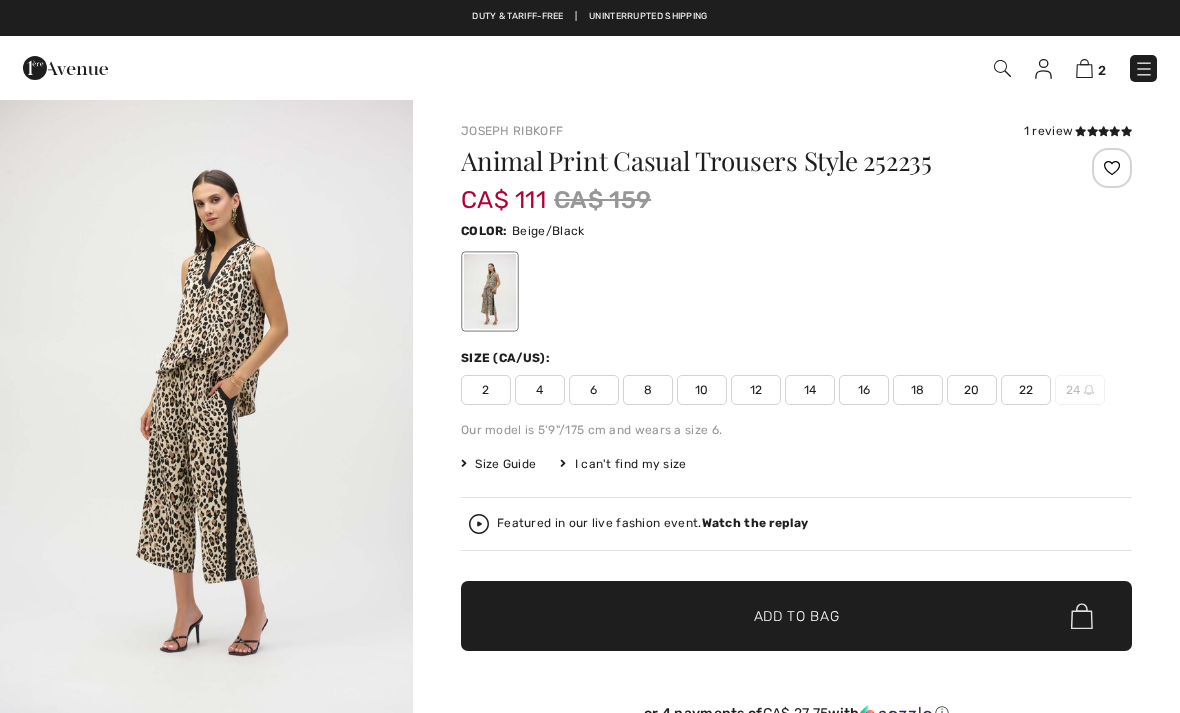 scroll, scrollTop: 0, scrollLeft: 0, axis: both 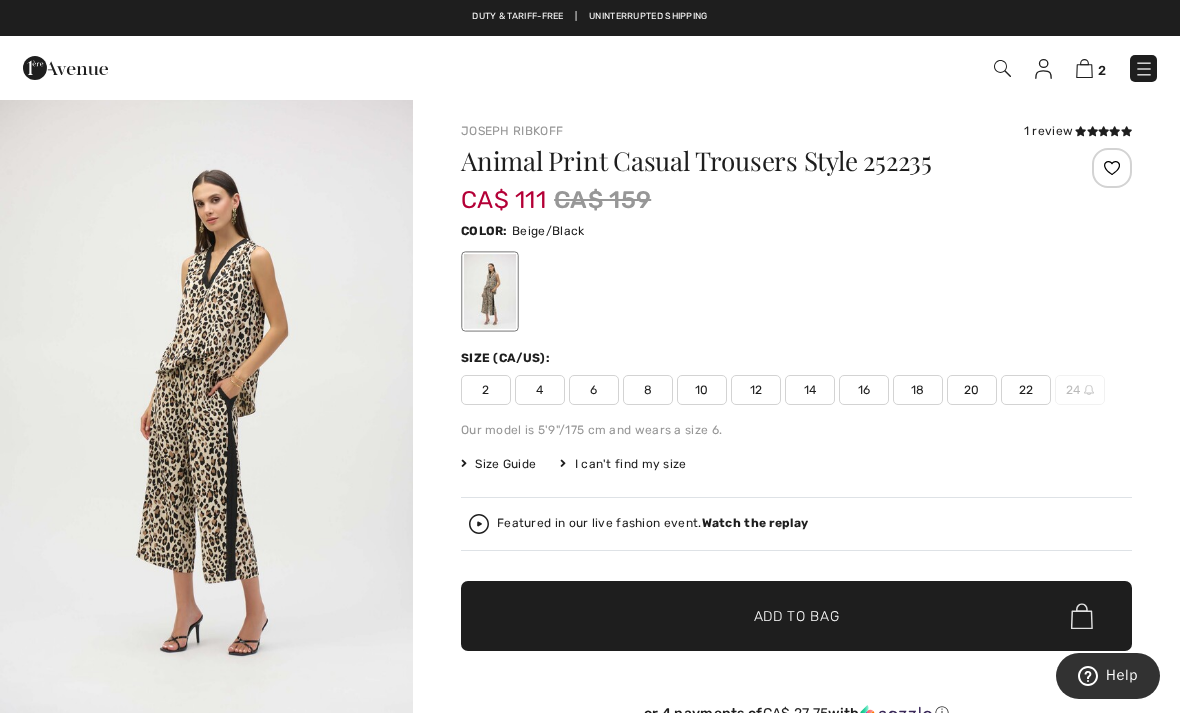 click on "14" at bounding box center (810, 390) 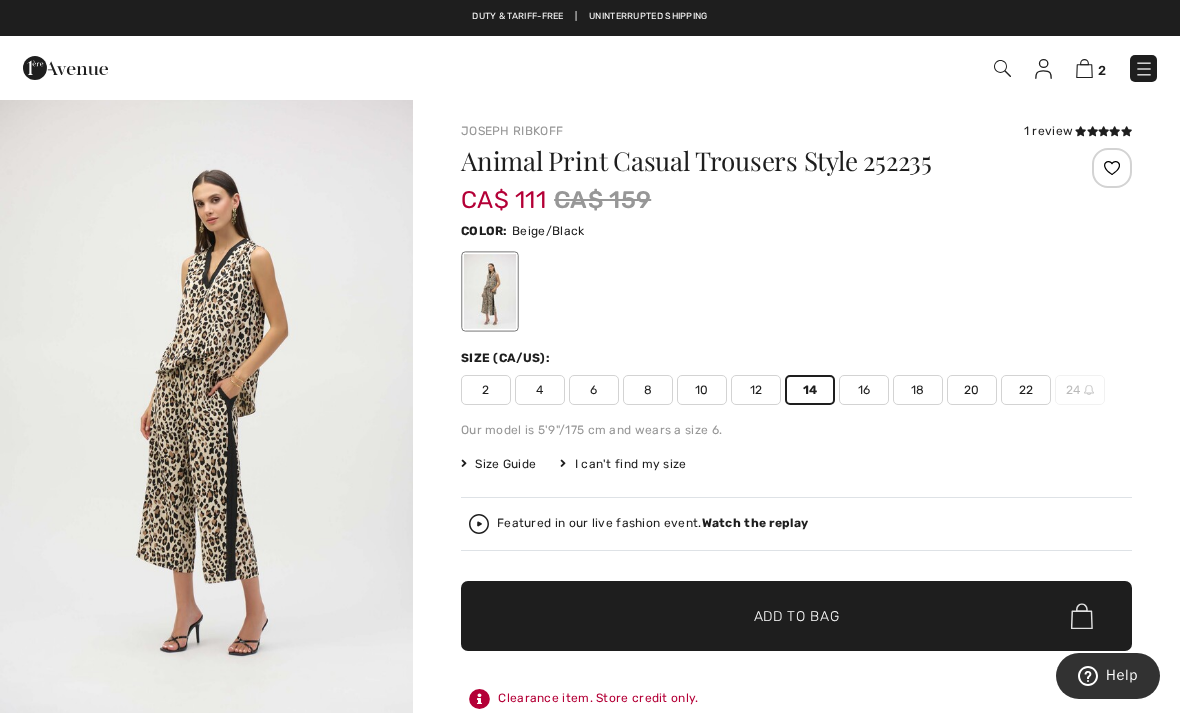 click on "✔ Added to Bag
Add to Bag" at bounding box center (796, 616) 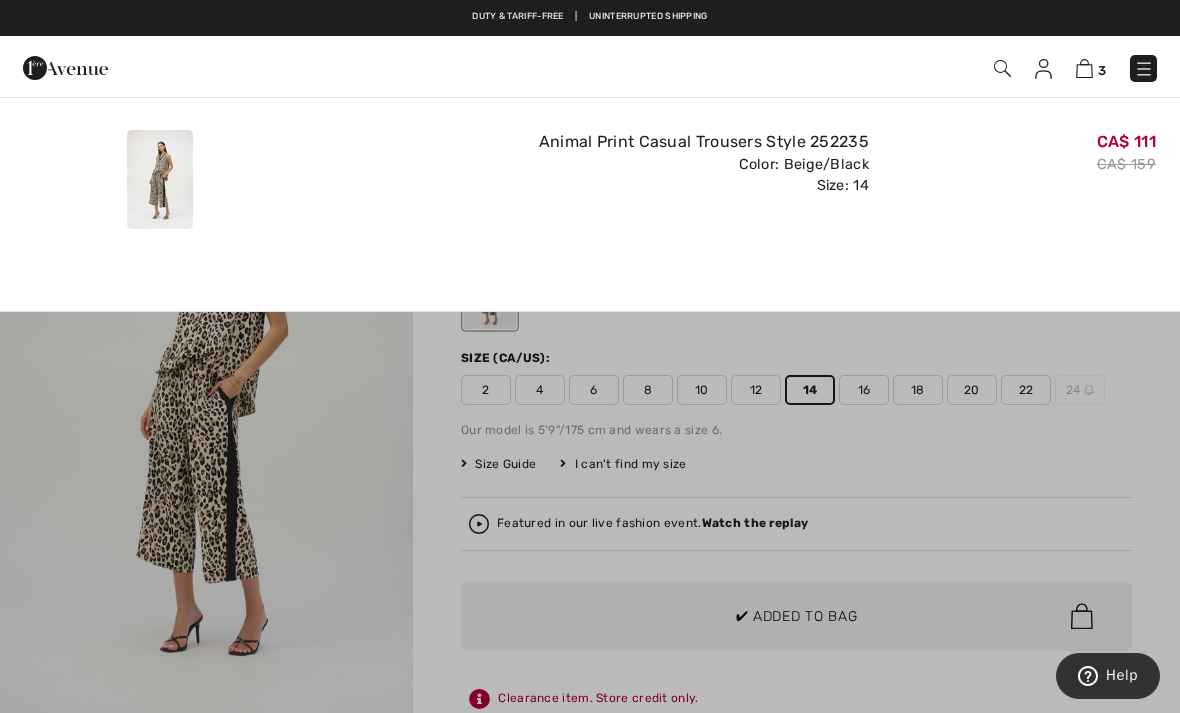 scroll, scrollTop: 0, scrollLeft: 0, axis: both 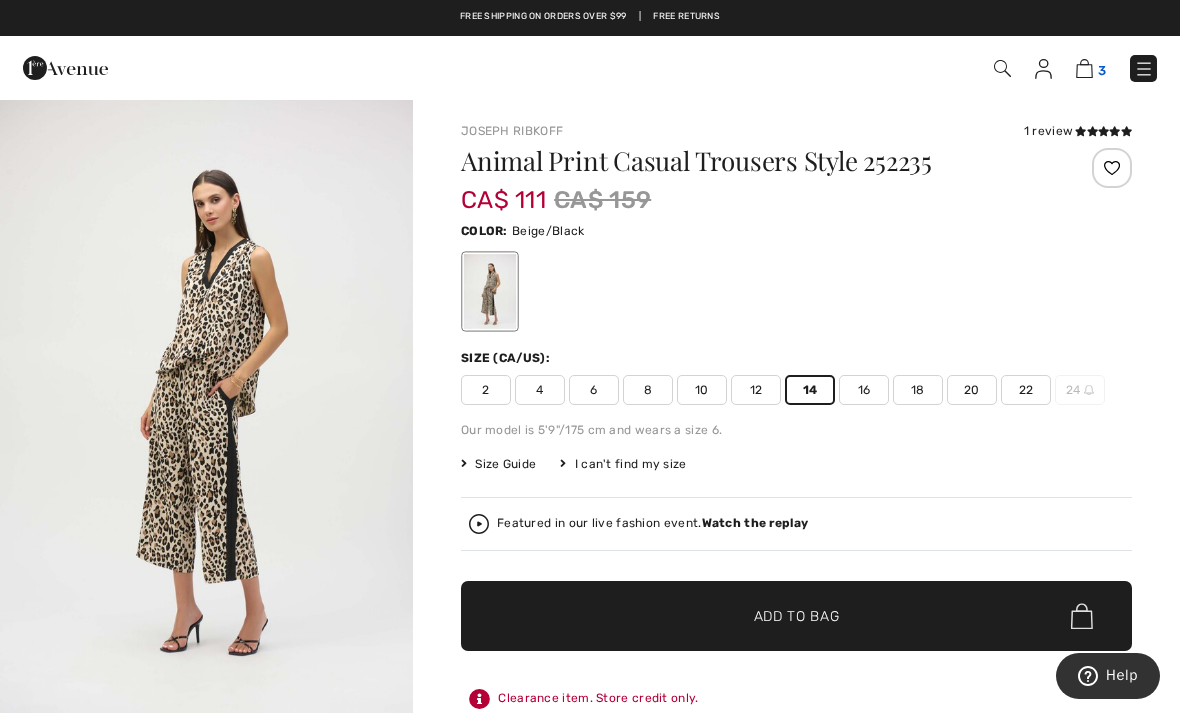 click at bounding box center (1084, 68) 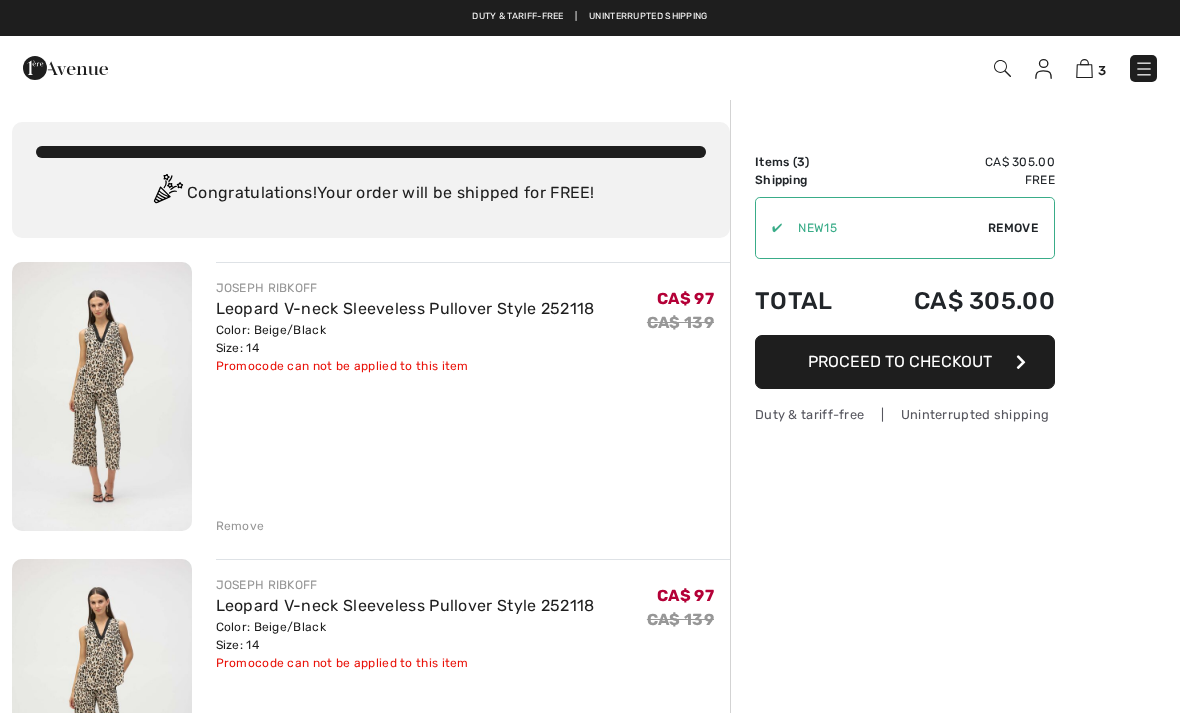 scroll, scrollTop: 0, scrollLeft: 0, axis: both 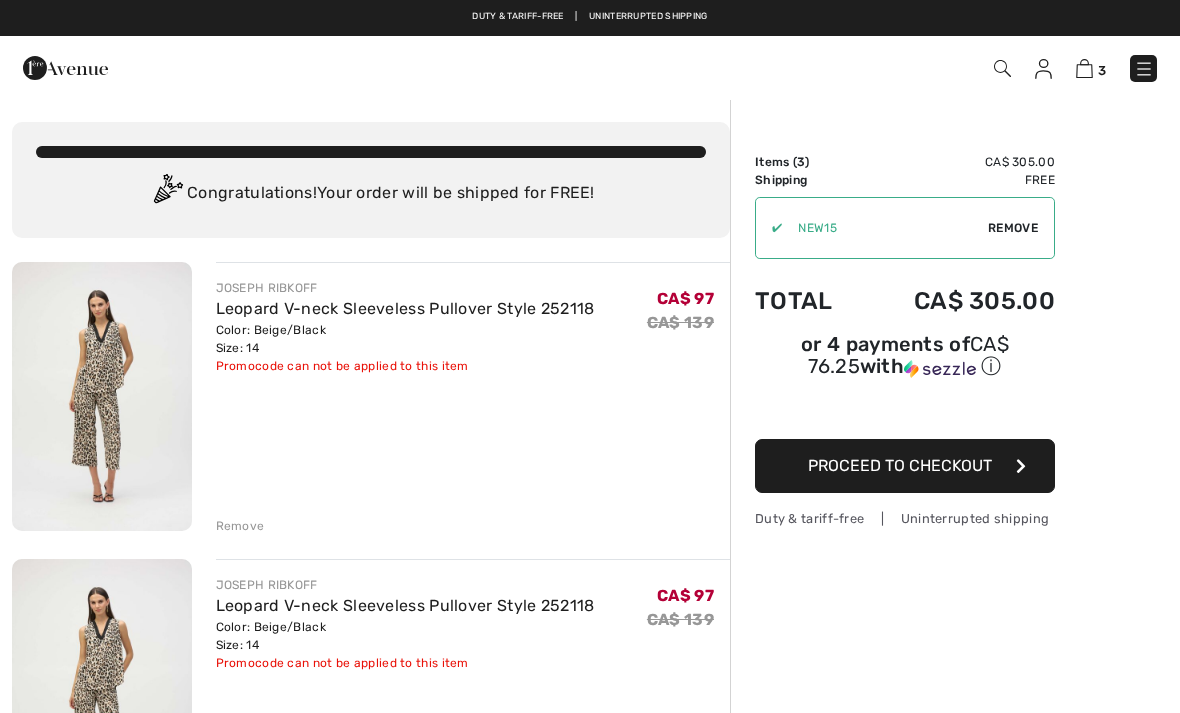 click on "Remove" at bounding box center [240, 526] 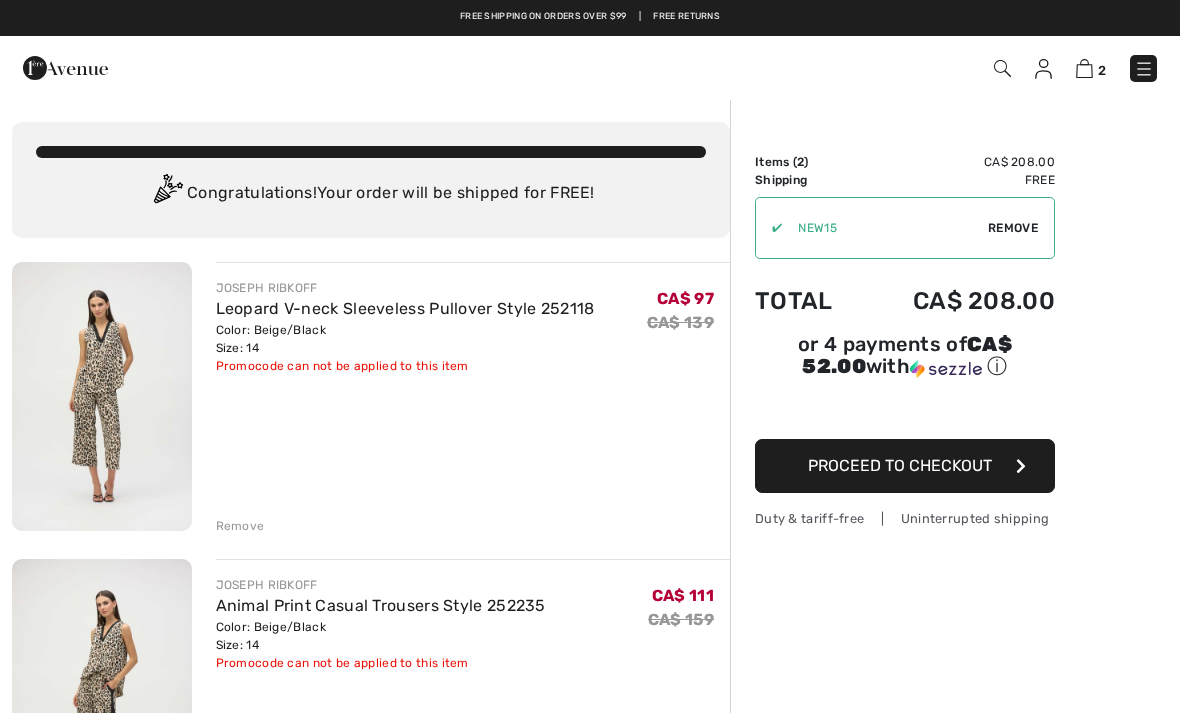 click on "✔
Apply
Remove" at bounding box center (905, 228) 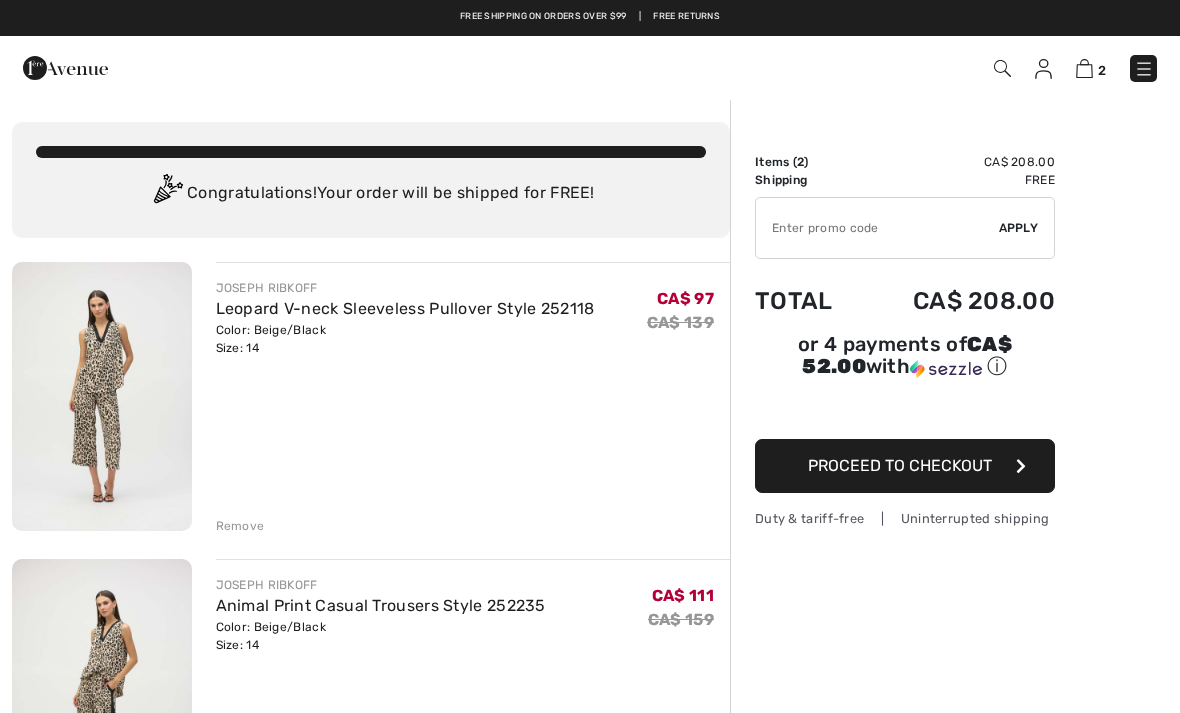 click at bounding box center [877, 228] 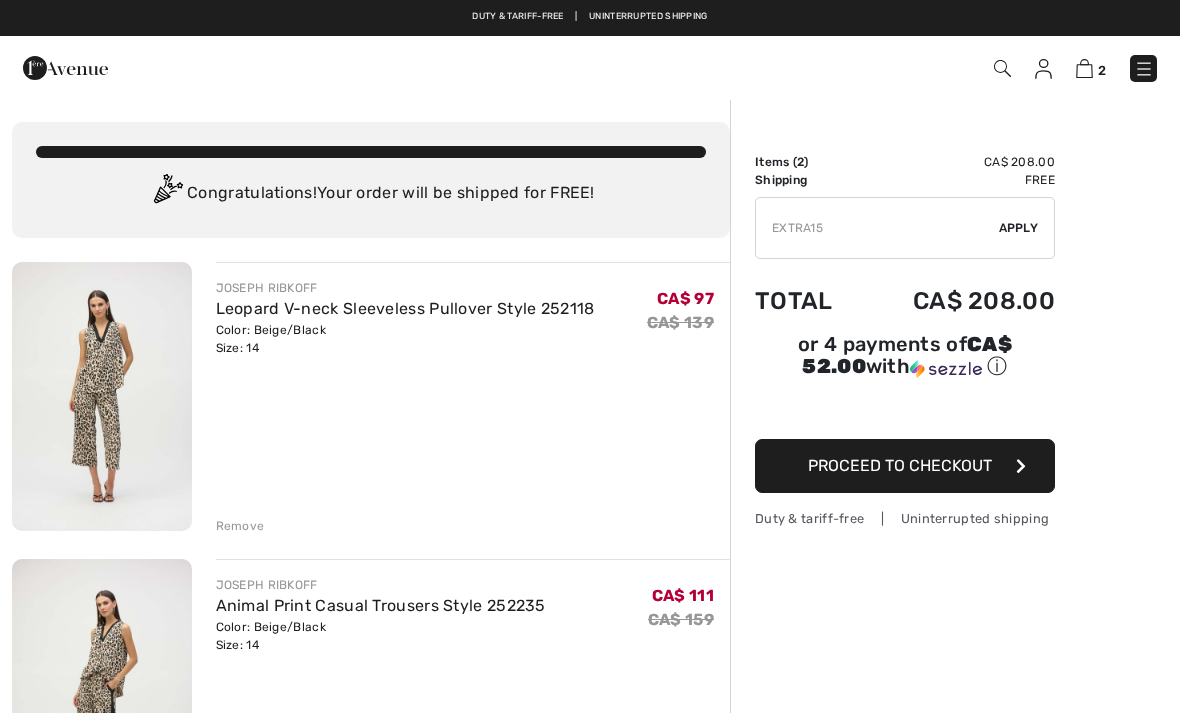 click on "Apply" at bounding box center [1019, 228] 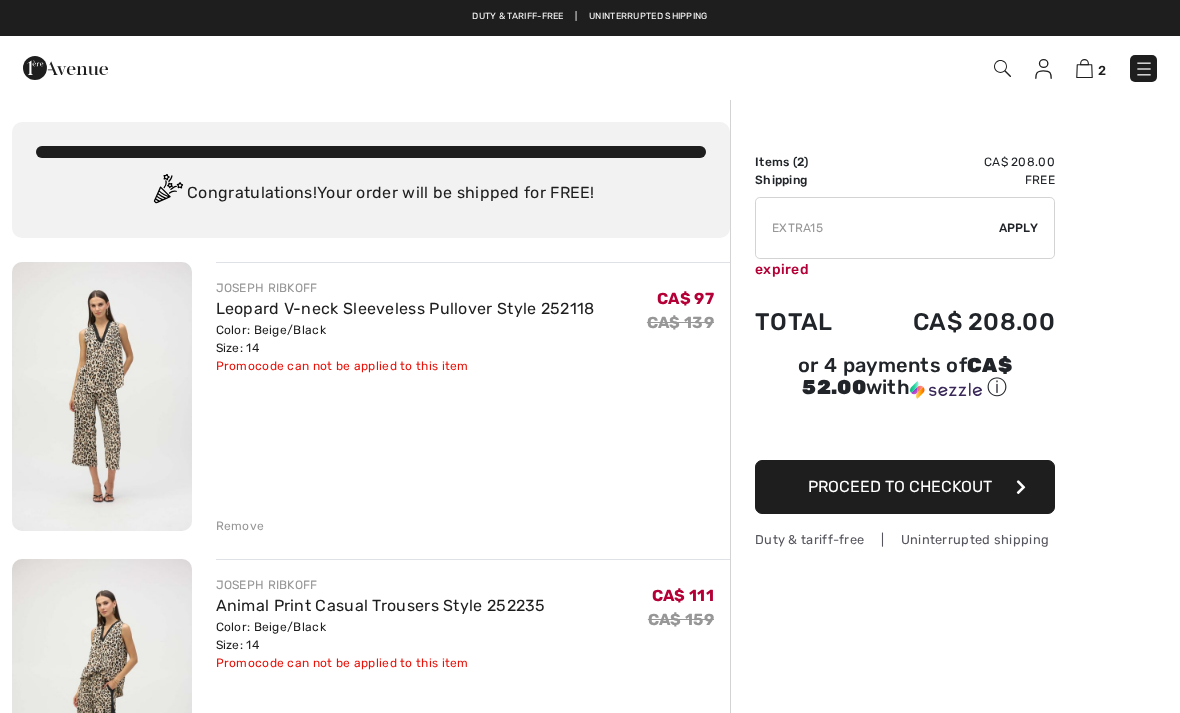 click at bounding box center (877, 228) 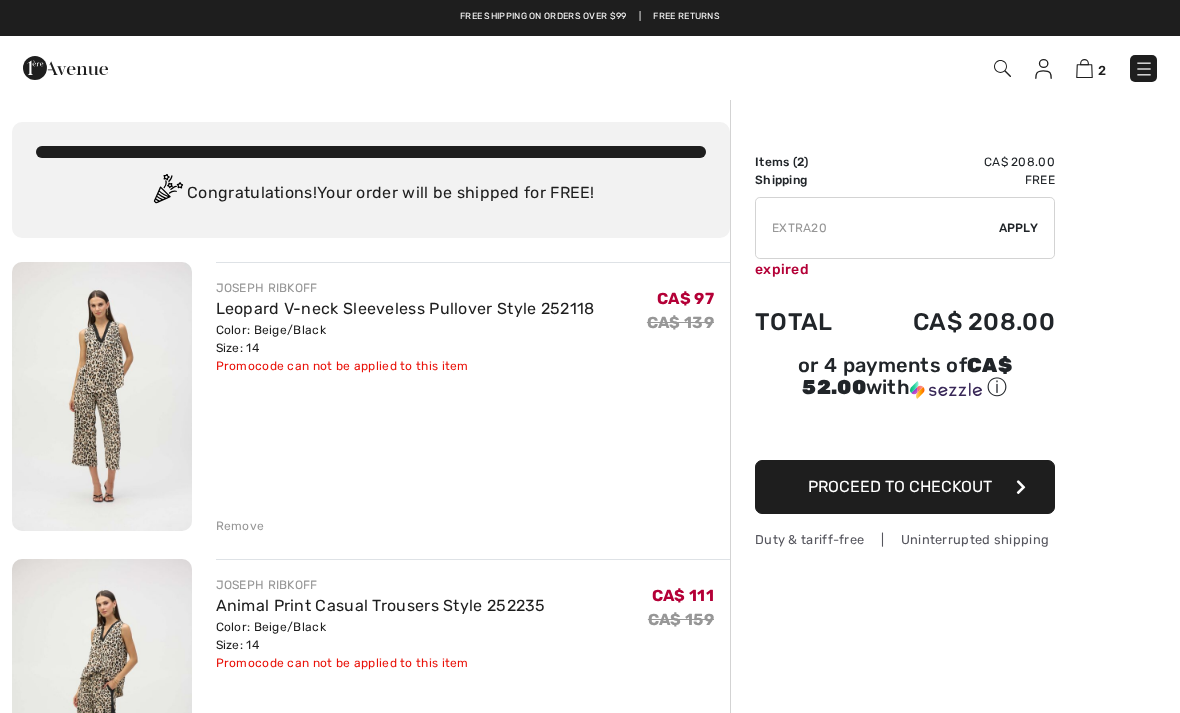 click on "Apply" at bounding box center [1019, 228] 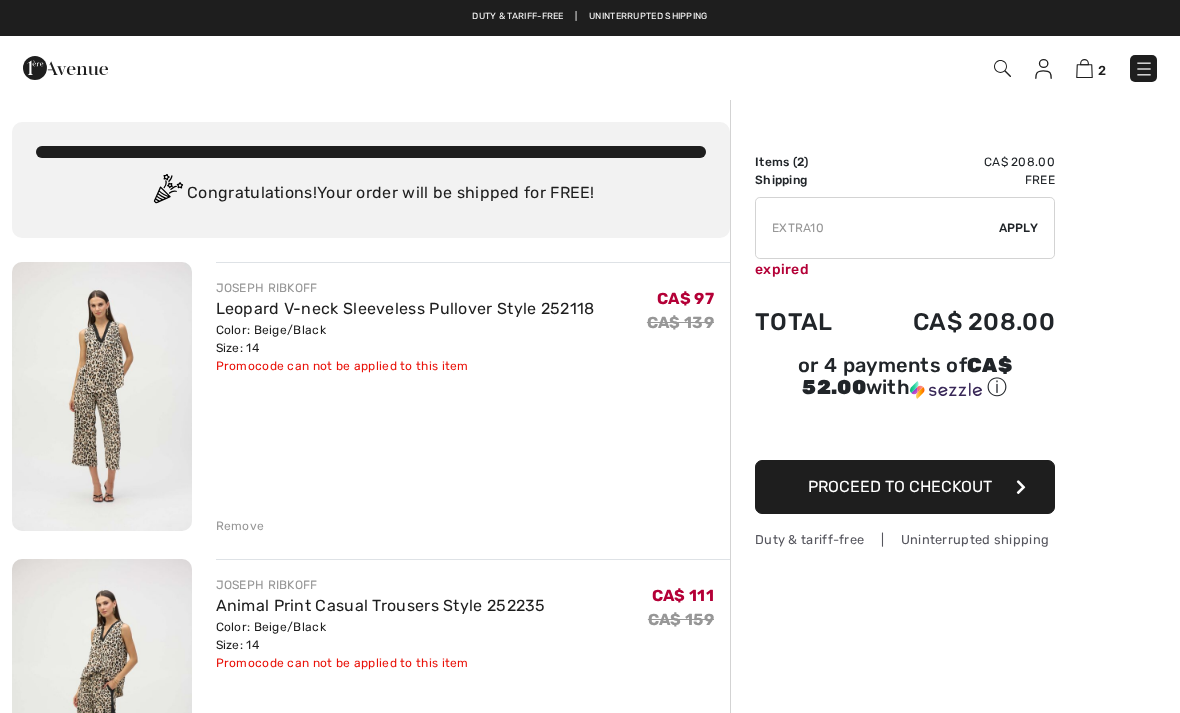 type on "EXTRA10" 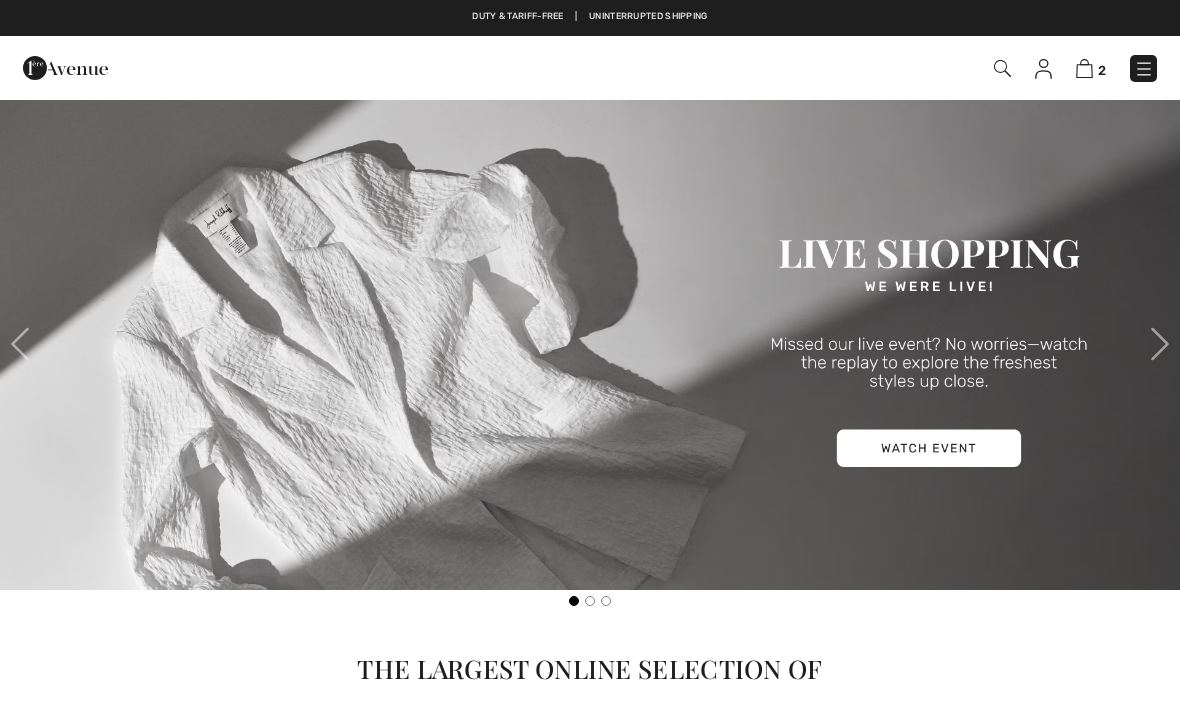 checkbox on "true" 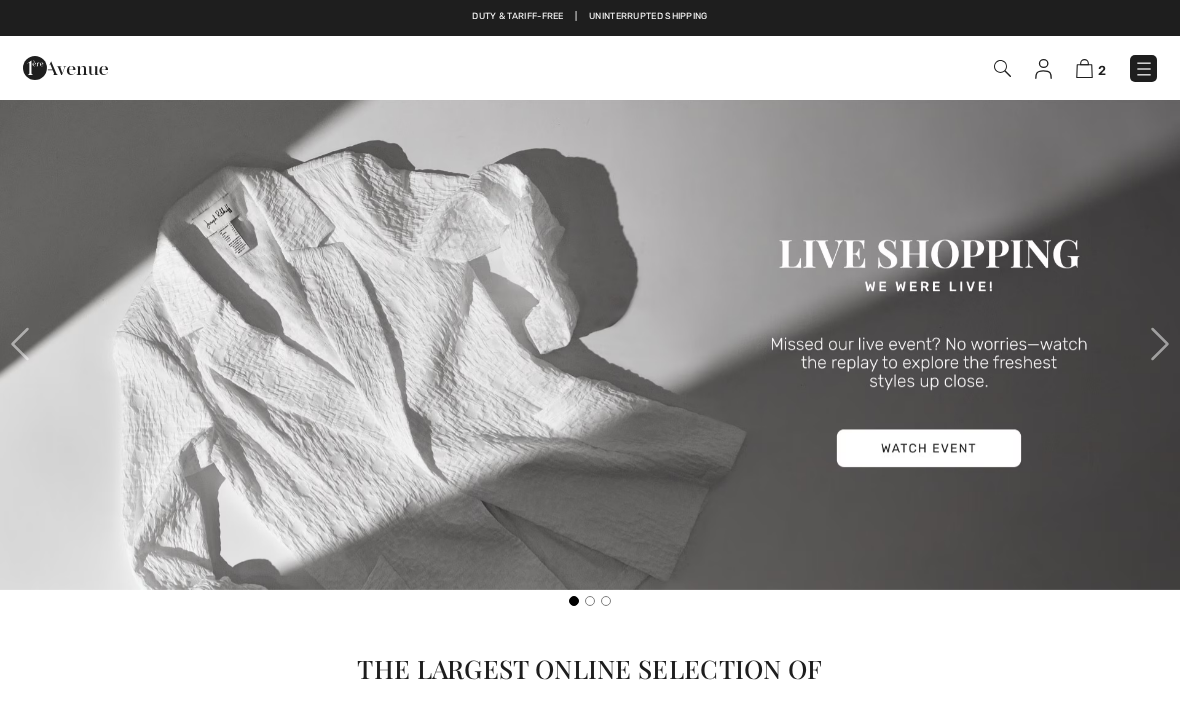 scroll, scrollTop: 0, scrollLeft: 0, axis: both 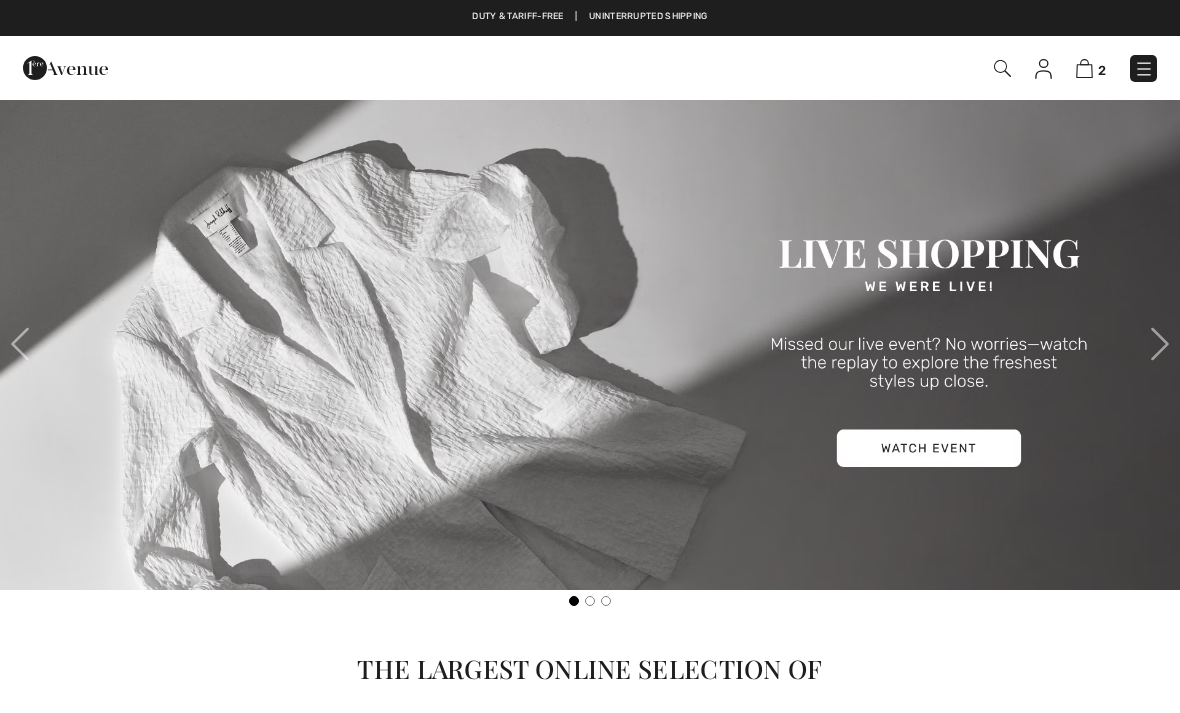 checkbox on "true" 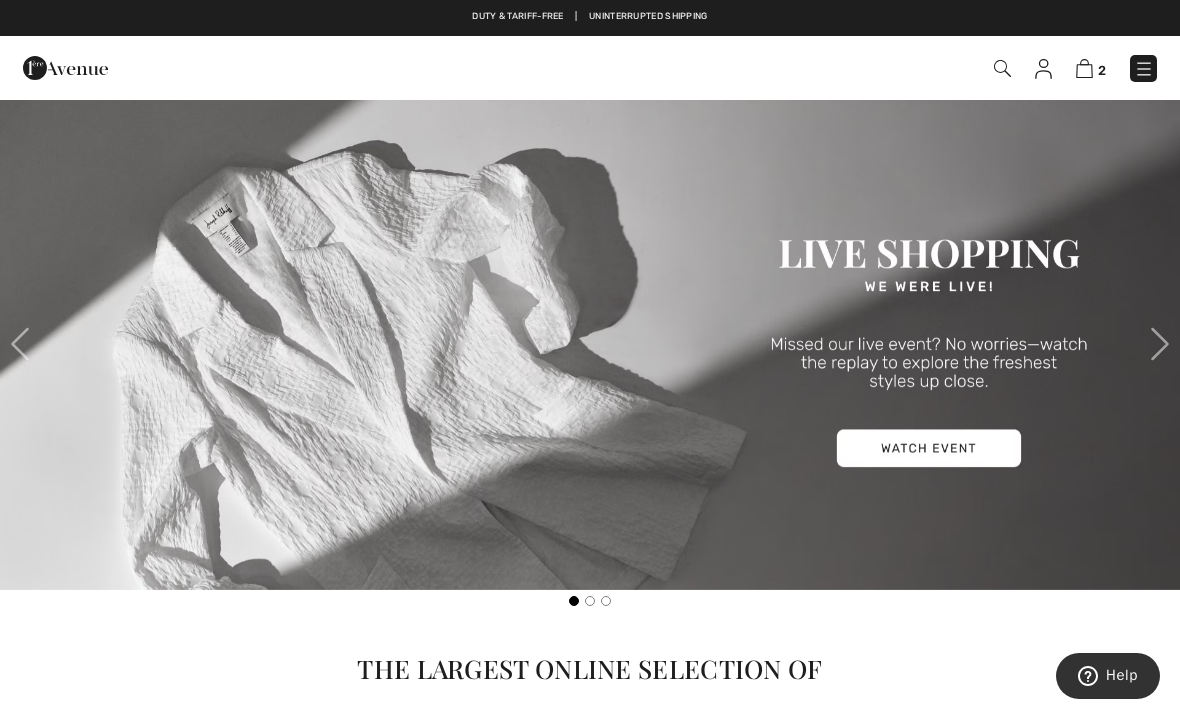 scroll, scrollTop: 0, scrollLeft: 0, axis: both 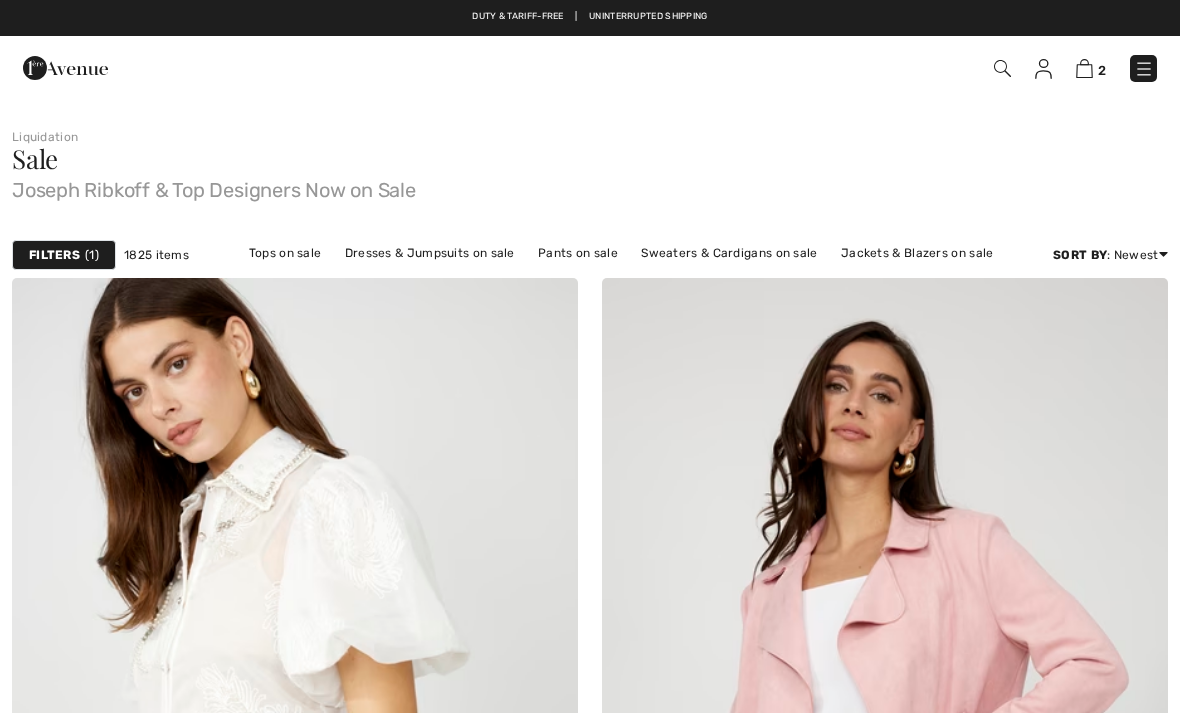 checkbox on "true" 